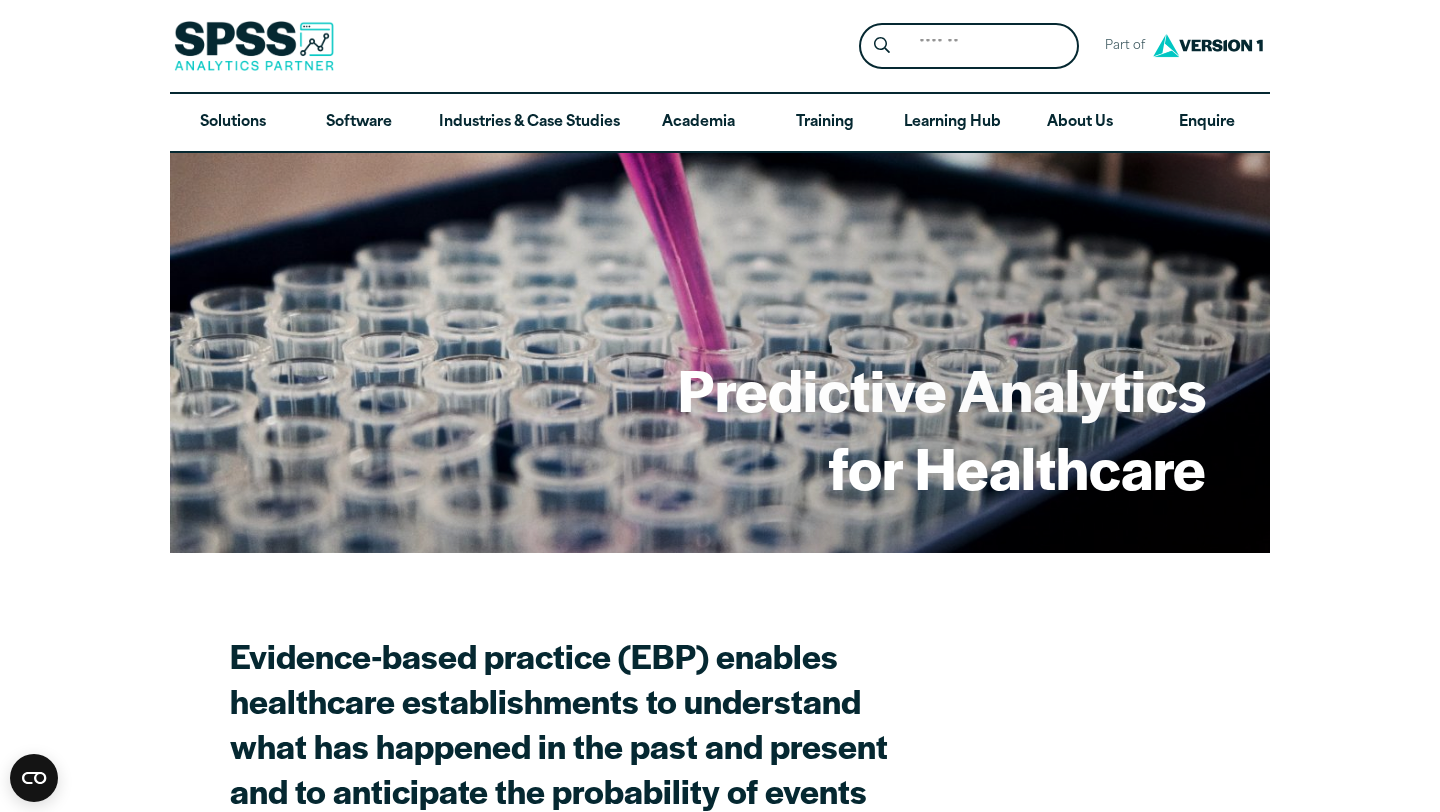 scroll, scrollTop: 293, scrollLeft: 0, axis: vertical 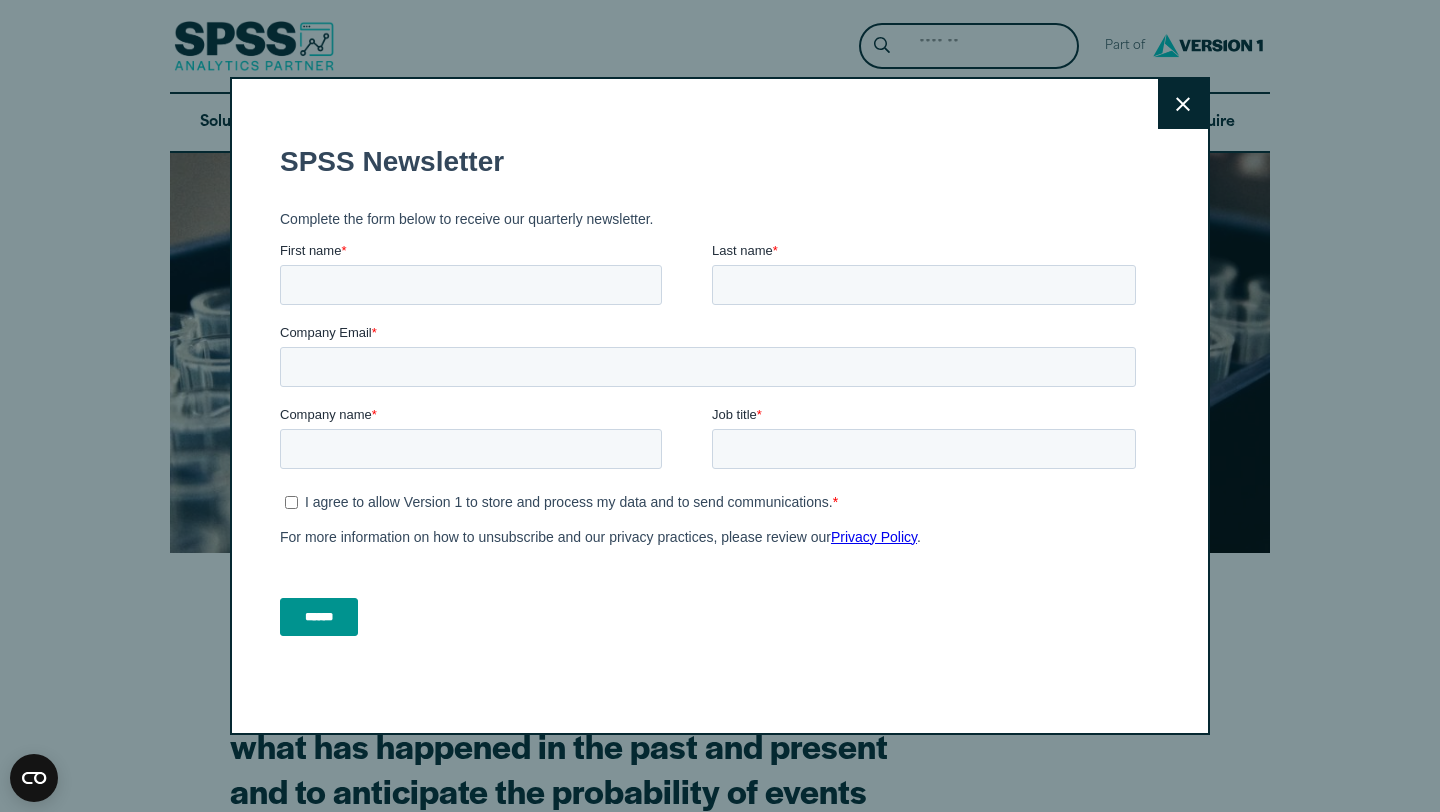 click on "Close" at bounding box center [1183, 104] 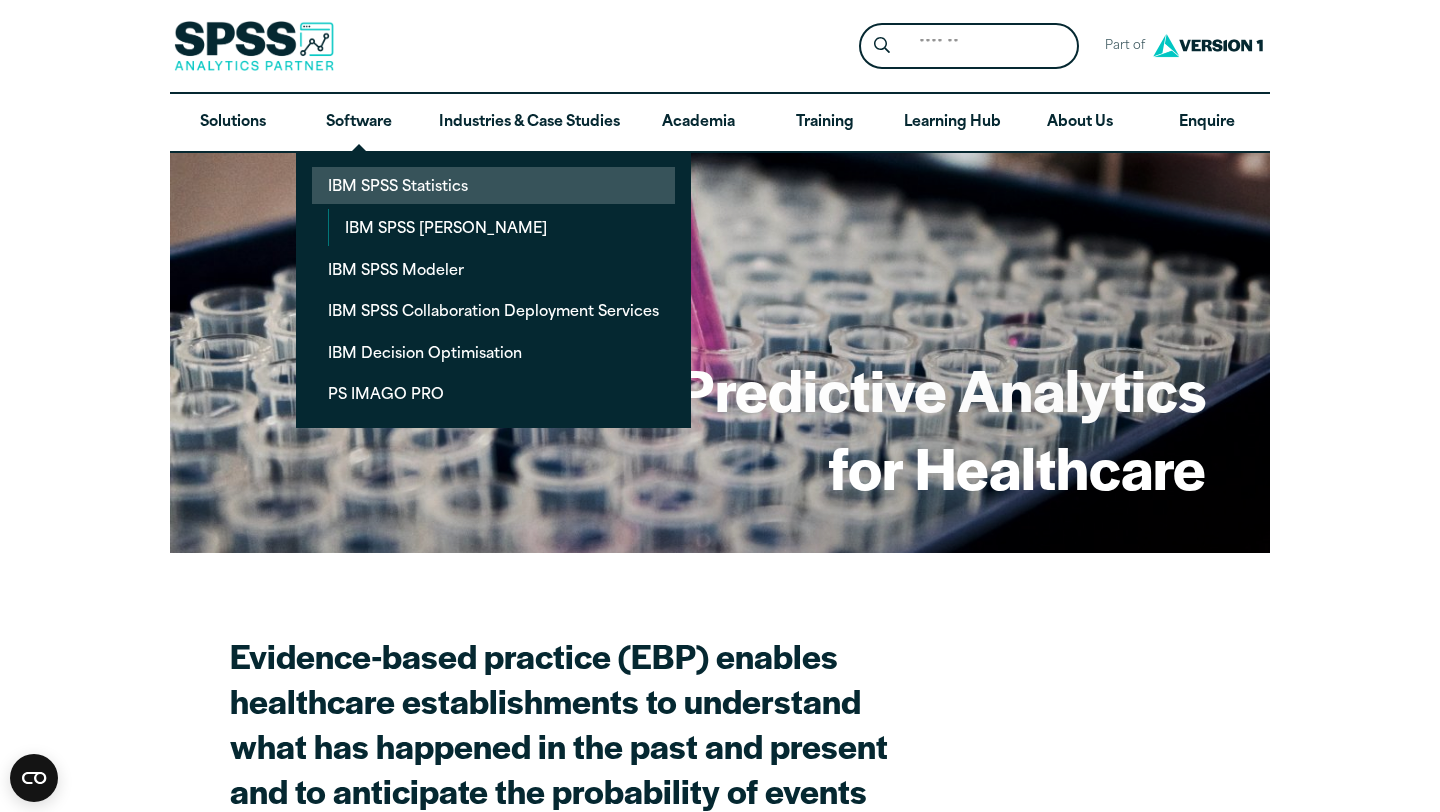 click on "IBM SPSS Statistics" at bounding box center (493, 185) 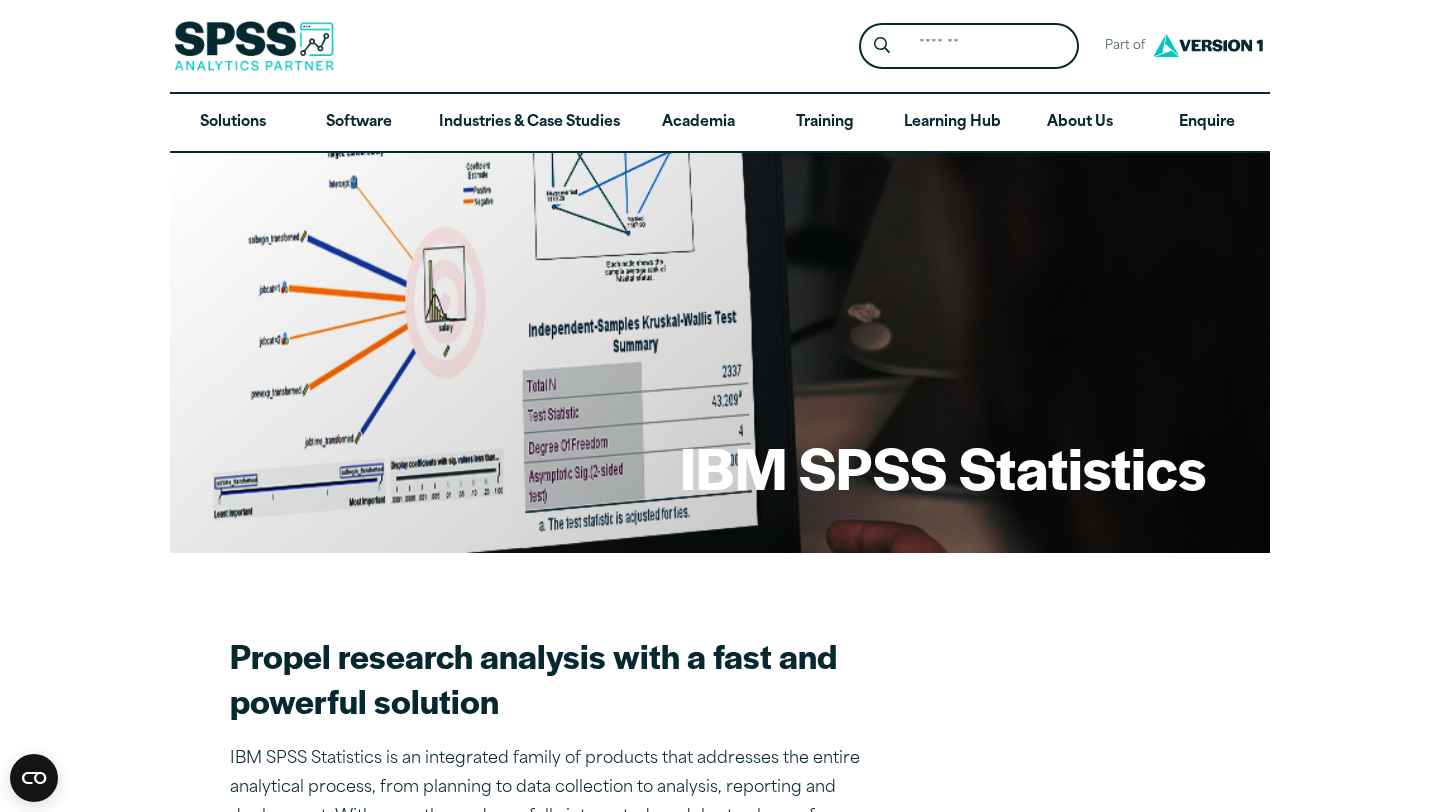 scroll, scrollTop: 0, scrollLeft: 0, axis: both 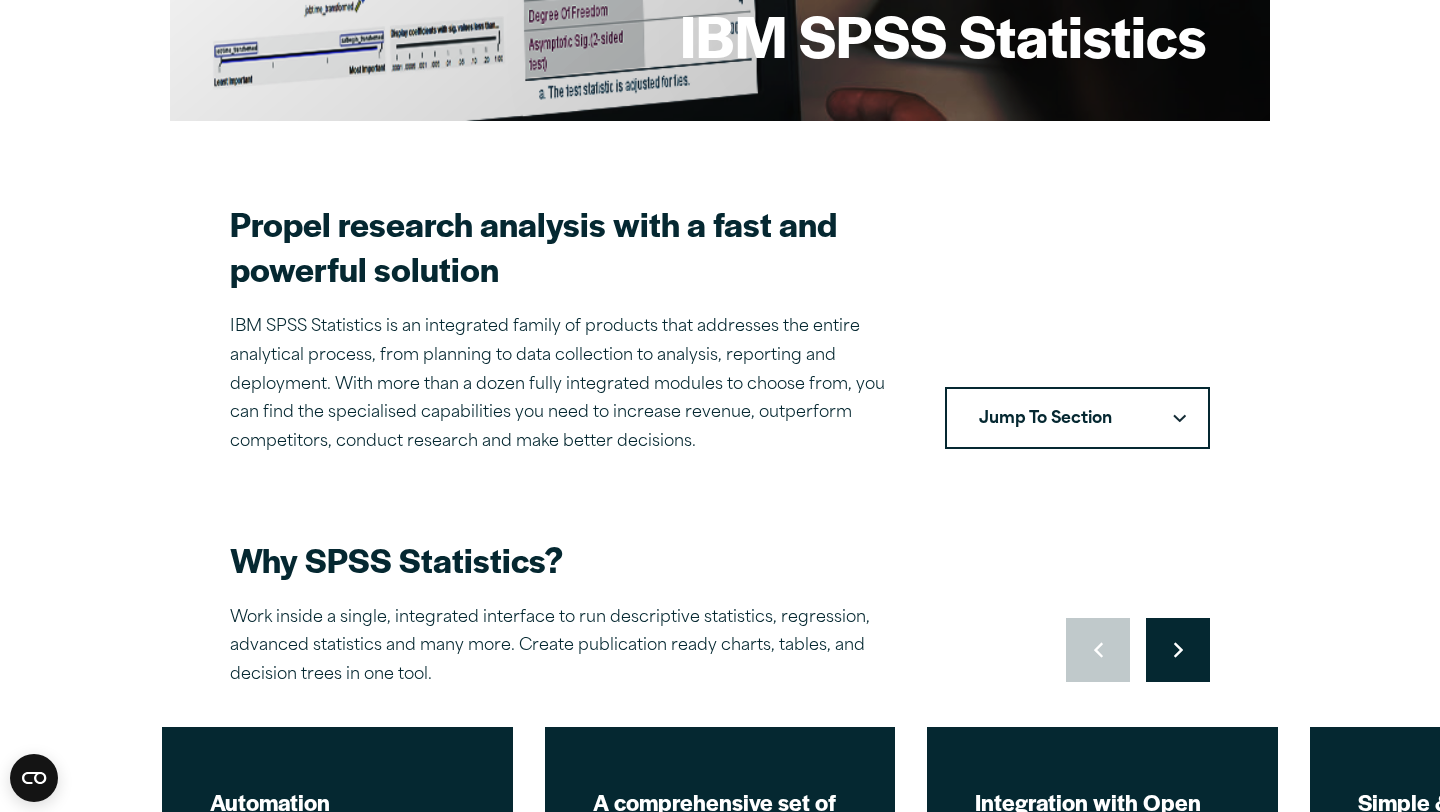 click on "Jump To Section" at bounding box center [1077, 418] 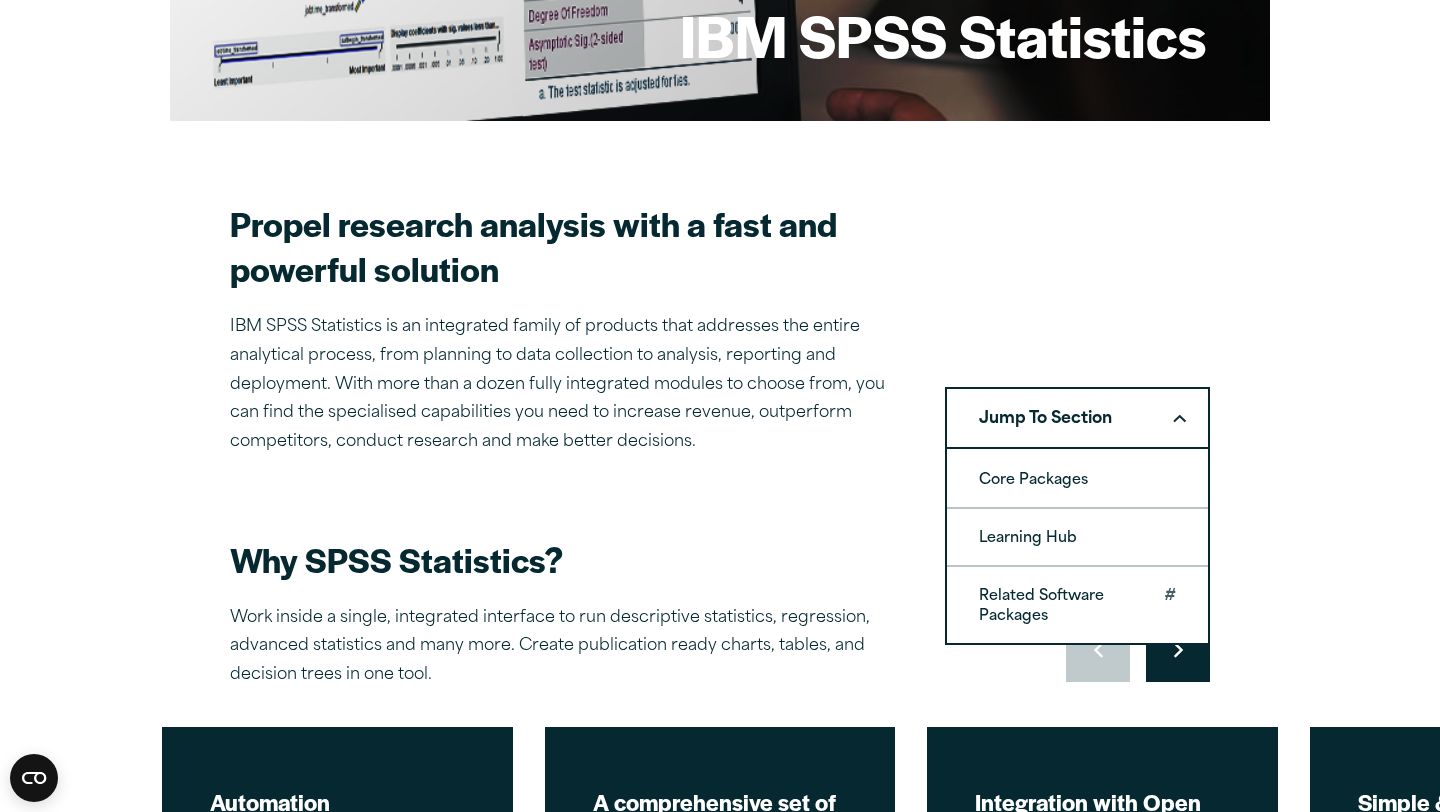 click on "Related Software Packages" at bounding box center (1077, 605) 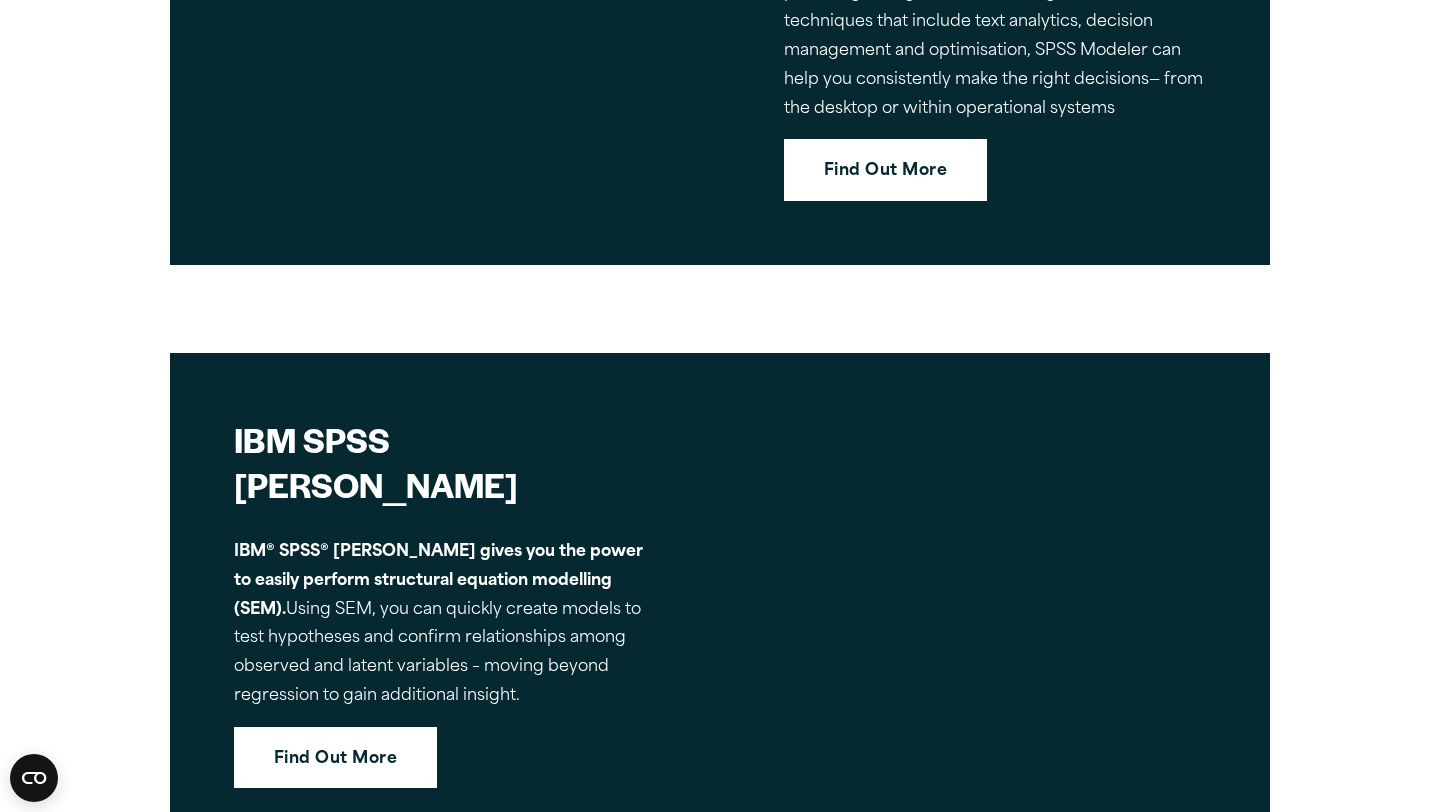 scroll, scrollTop: 7743, scrollLeft: 0, axis: vertical 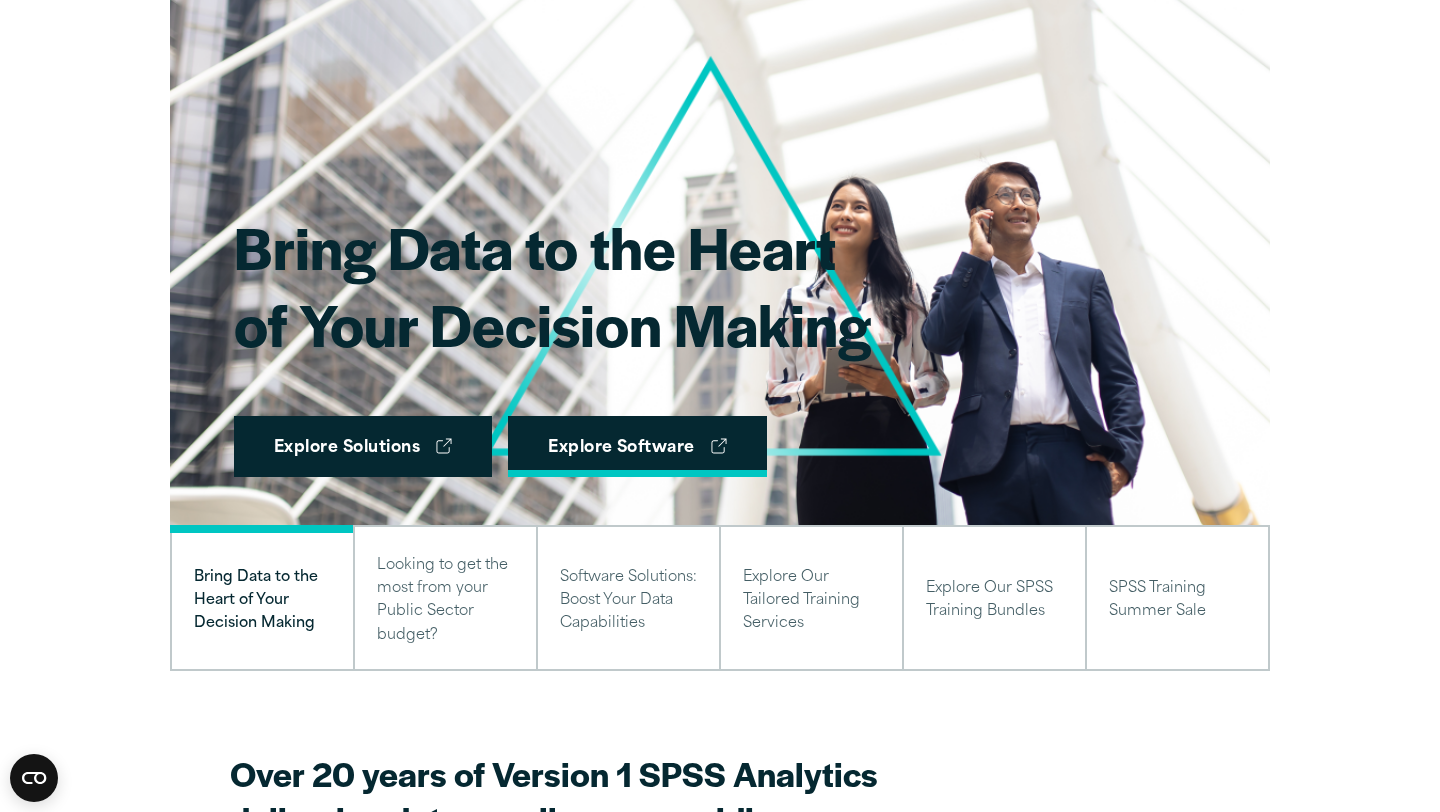click on "Explore Software" at bounding box center (637, 447) 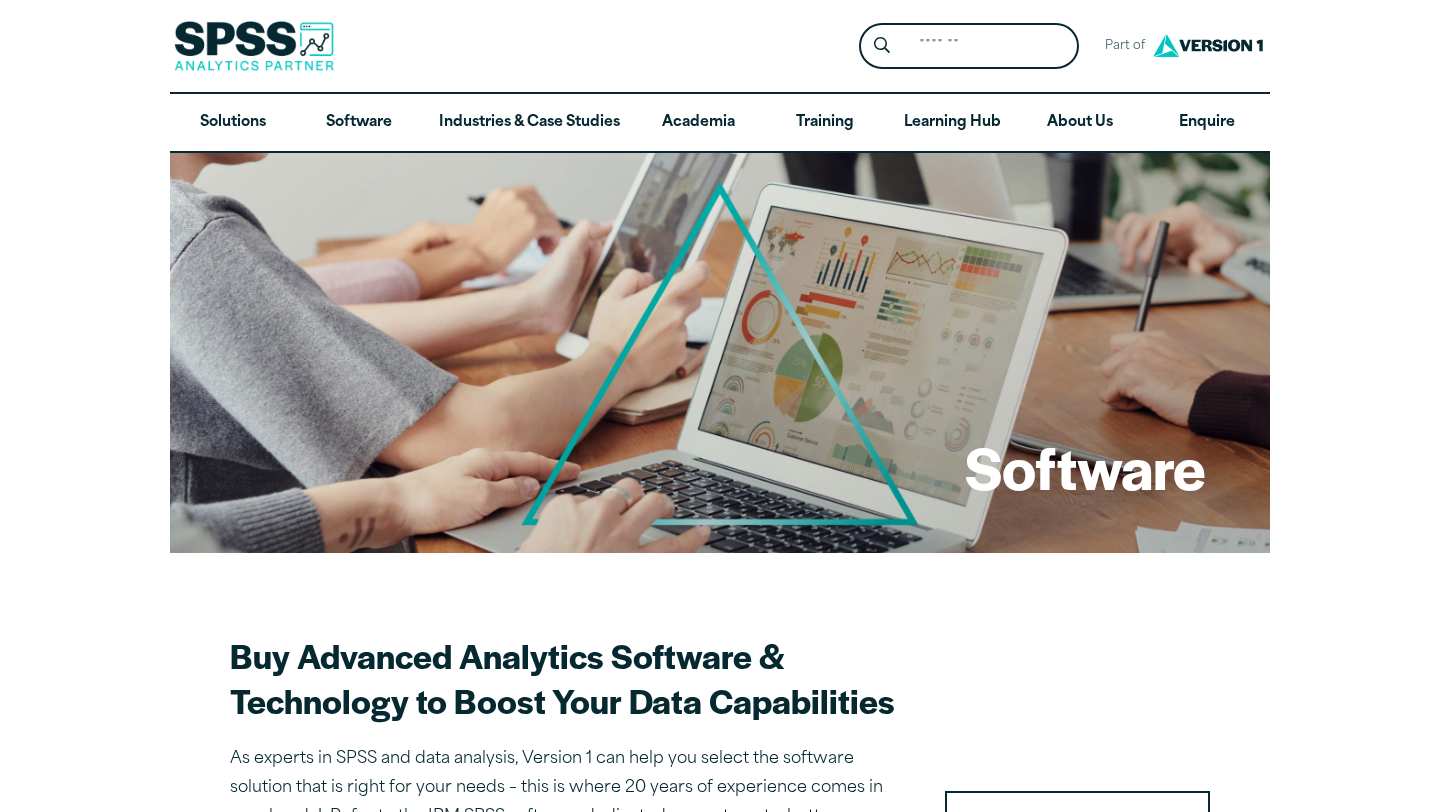 scroll, scrollTop: 0, scrollLeft: 0, axis: both 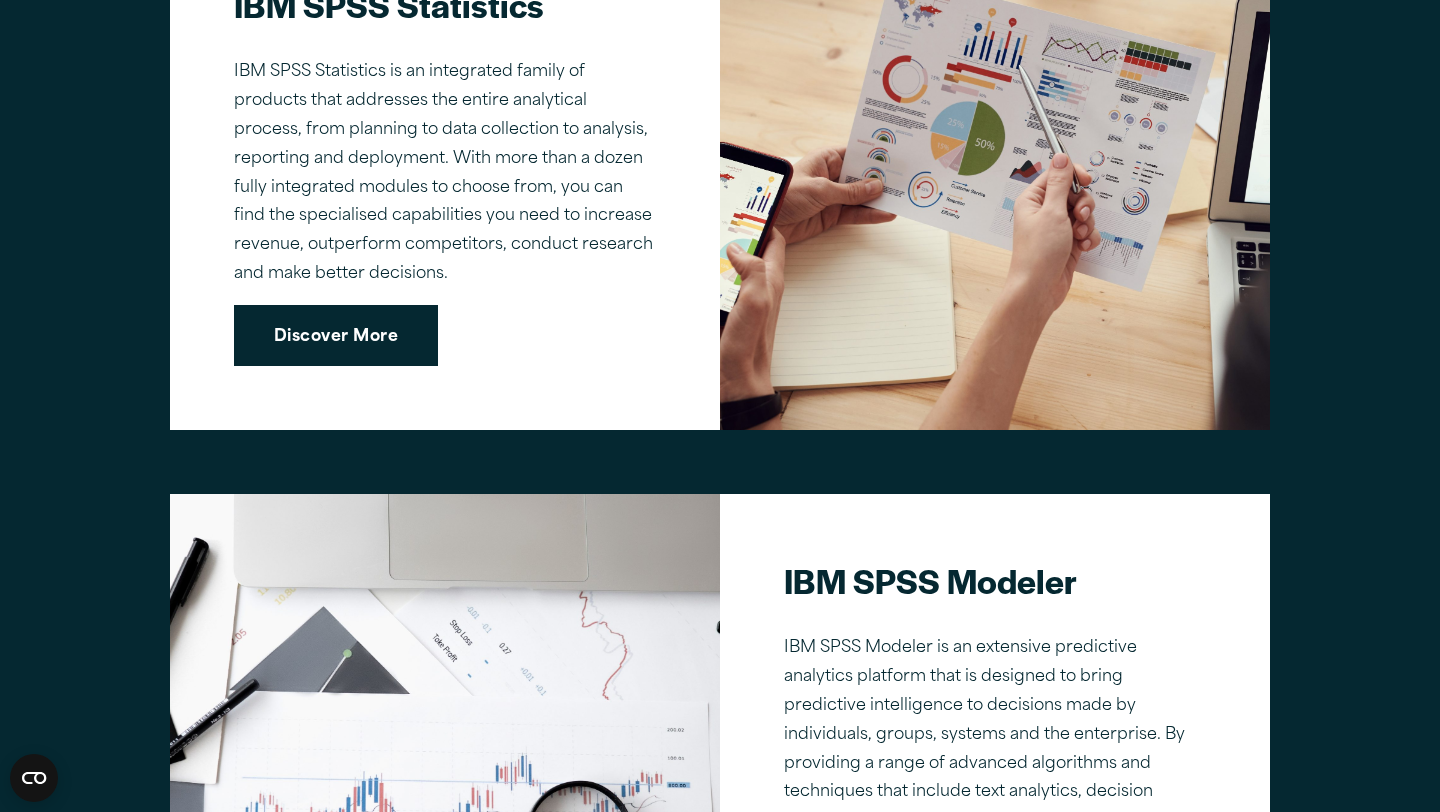 click on "Discover More" at bounding box center (336, 336) 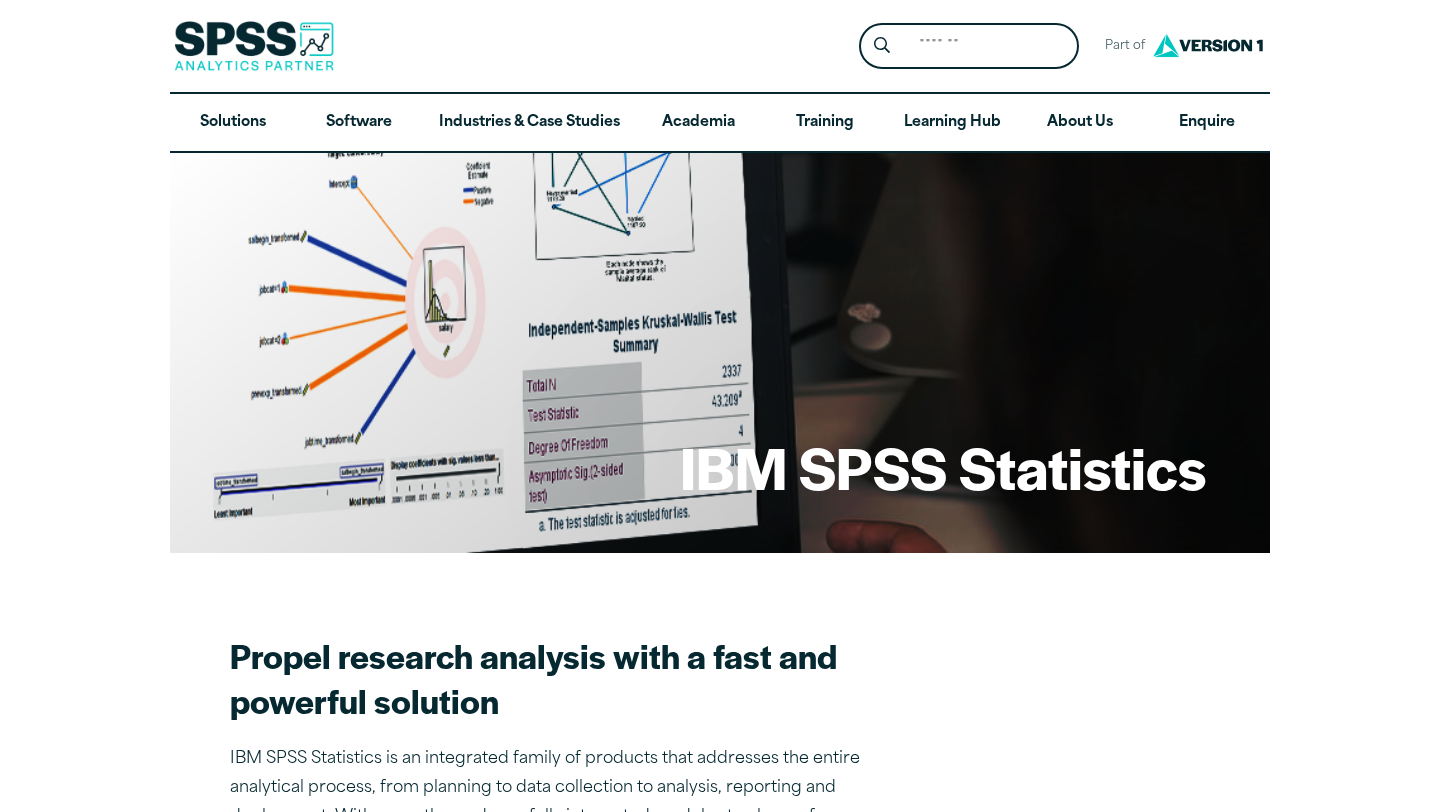 scroll, scrollTop: 0, scrollLeft: 0, axis: both 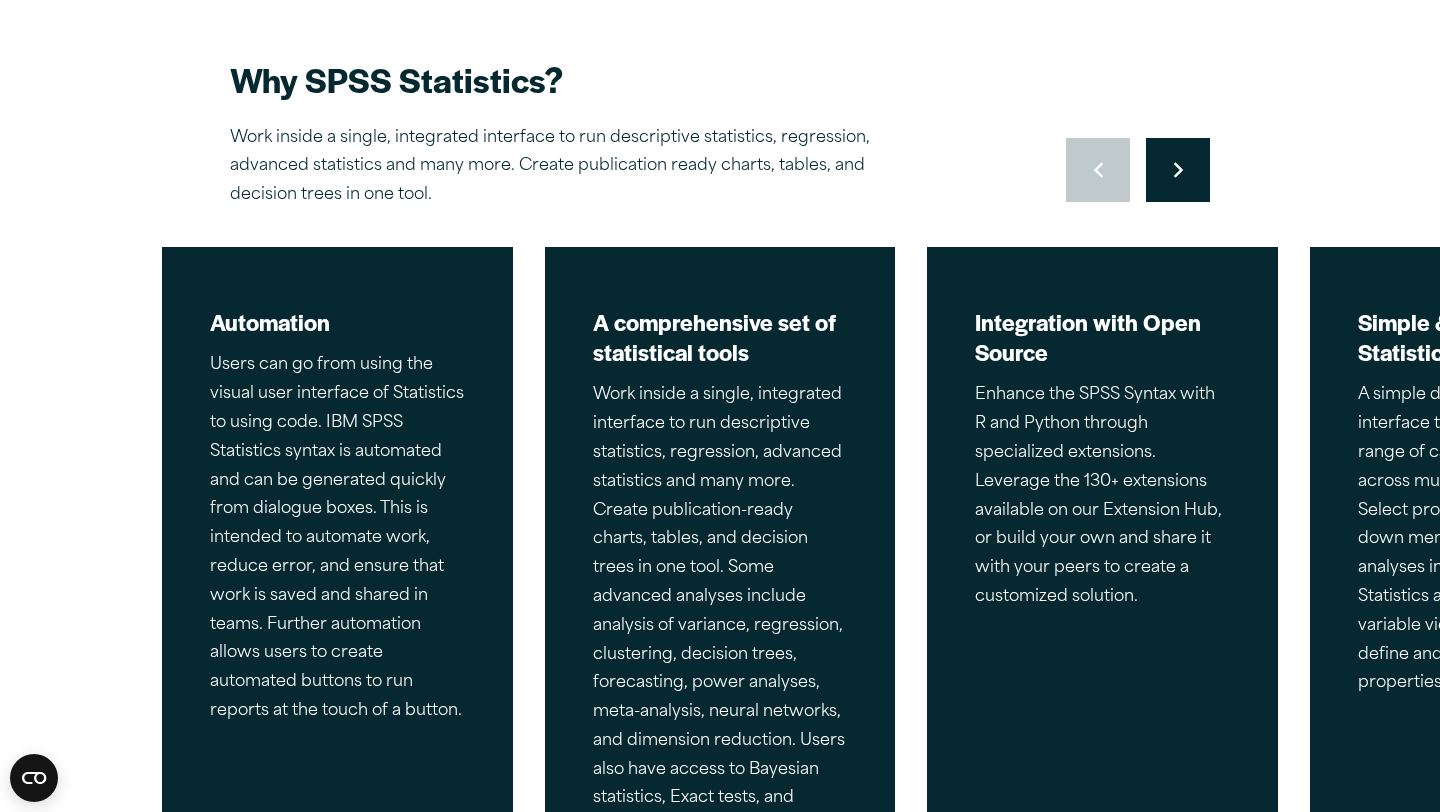 click on "Move to next slide" at bounding box center (1178, 170) 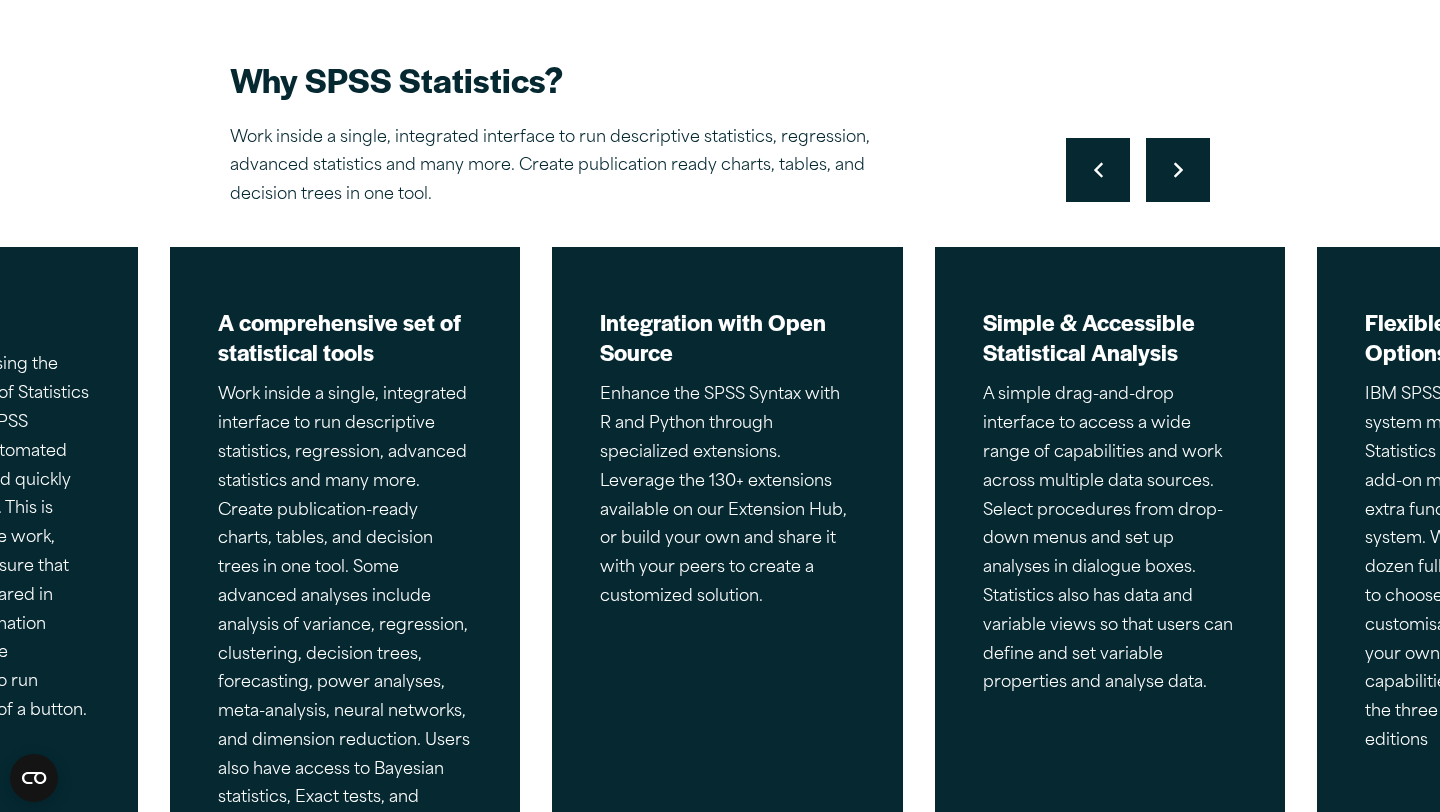 click on "Move to next slide" at bounding box center [1178, 170] 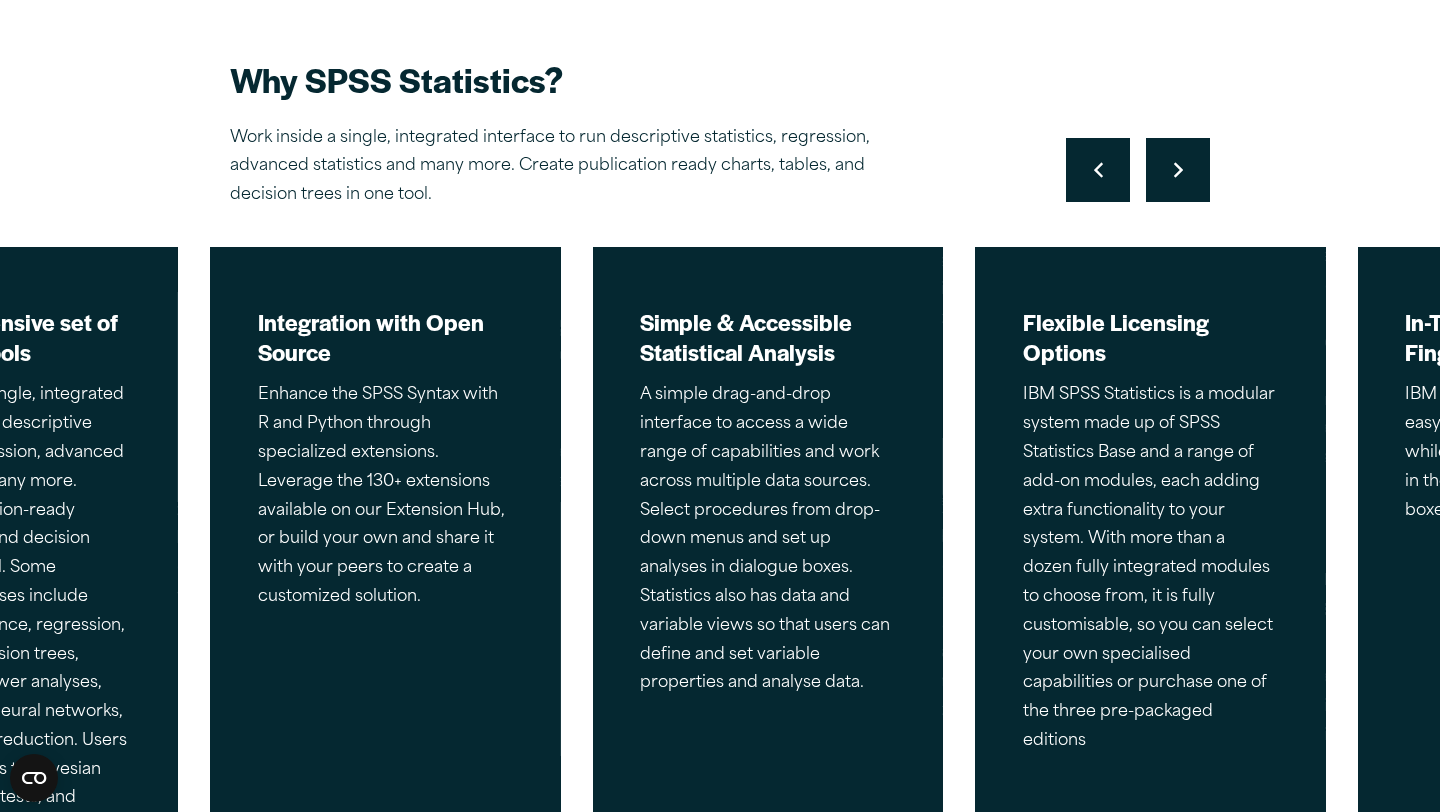 click on "Move to next slide" at bounding box center (1178, 170) 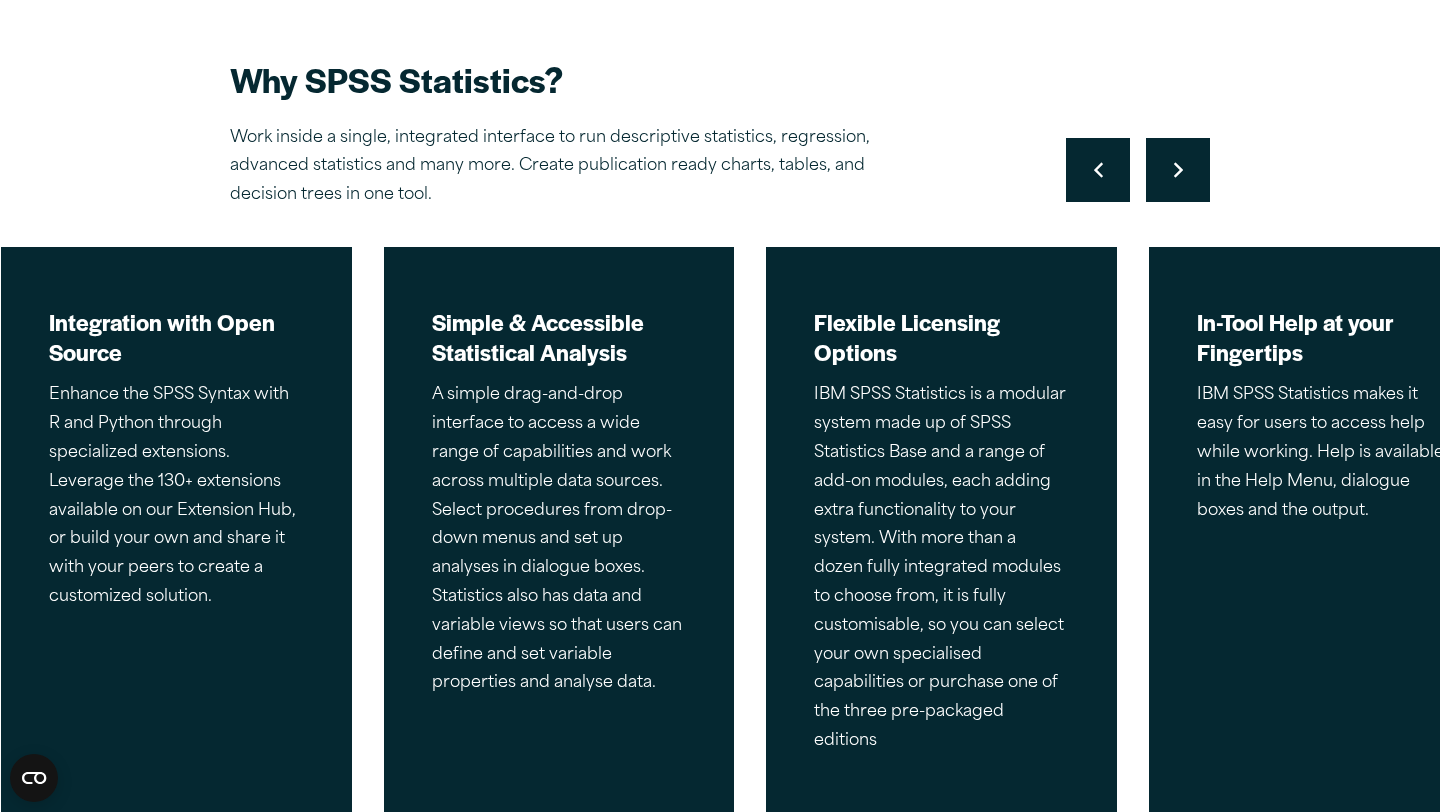 click on "Move to next slide" at bounding box center (1178, 170) 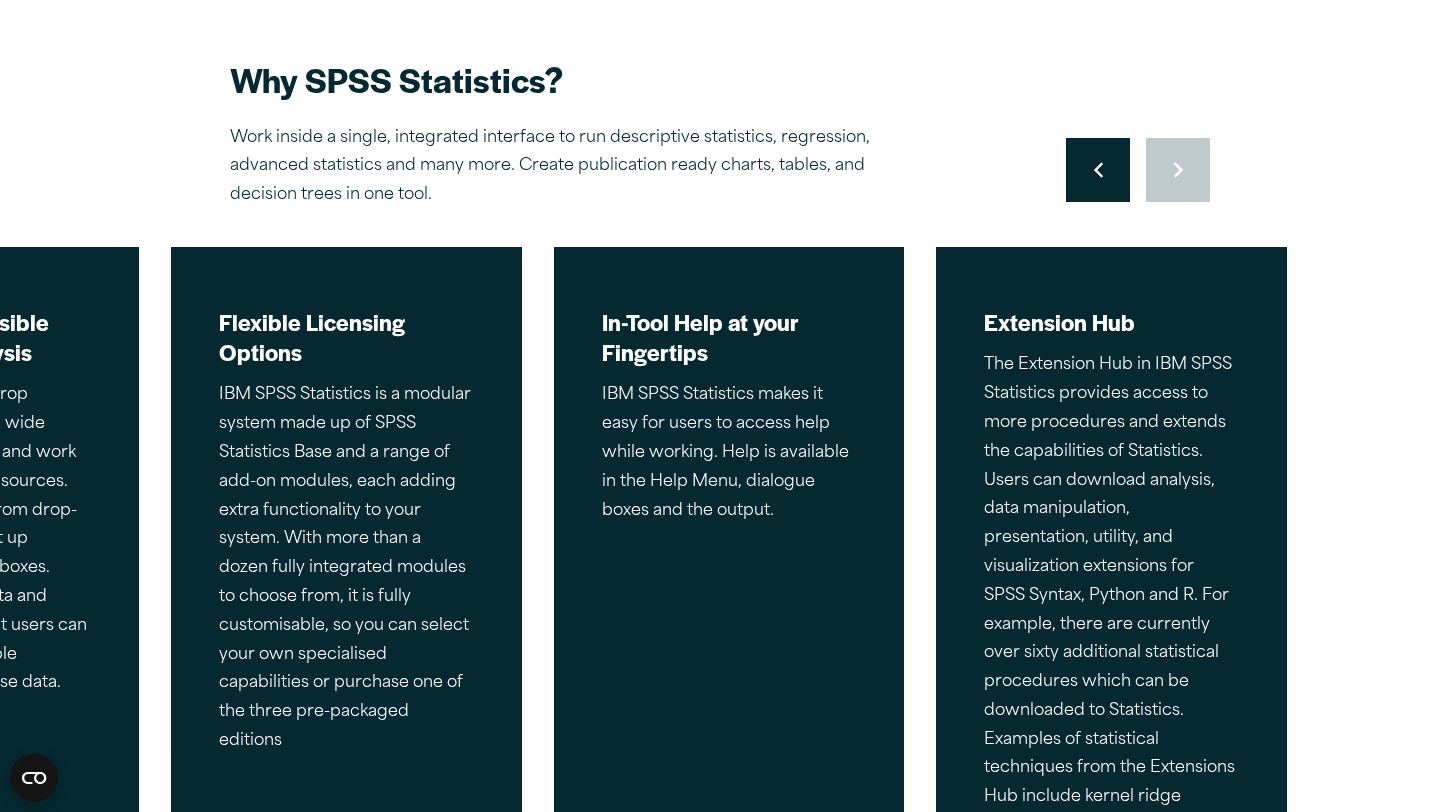 click on "Move to previous slide
Move to next slide" at bounding box center (1138, 170) 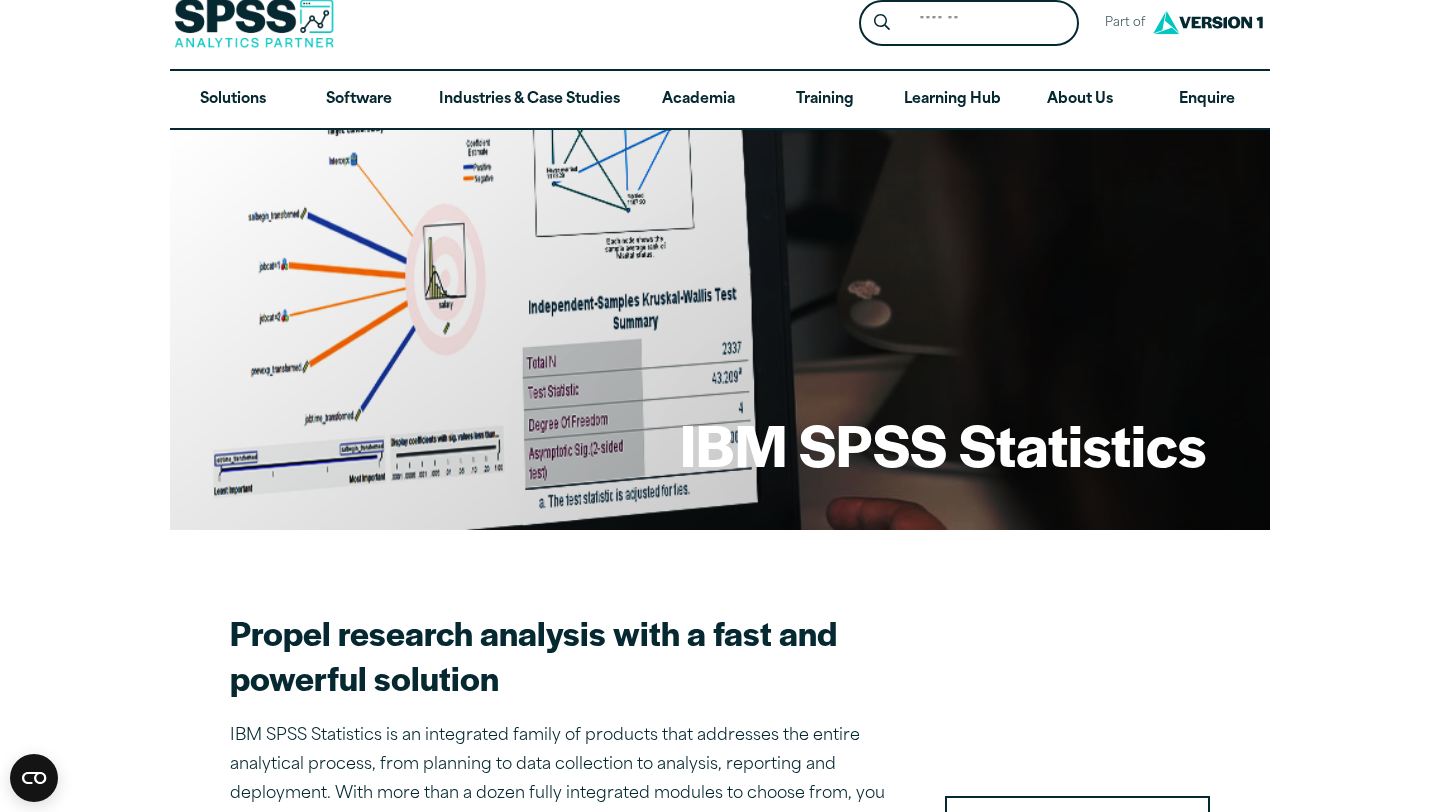 scroll, scrollTop: 0, scrollLeft: 0, axis: both 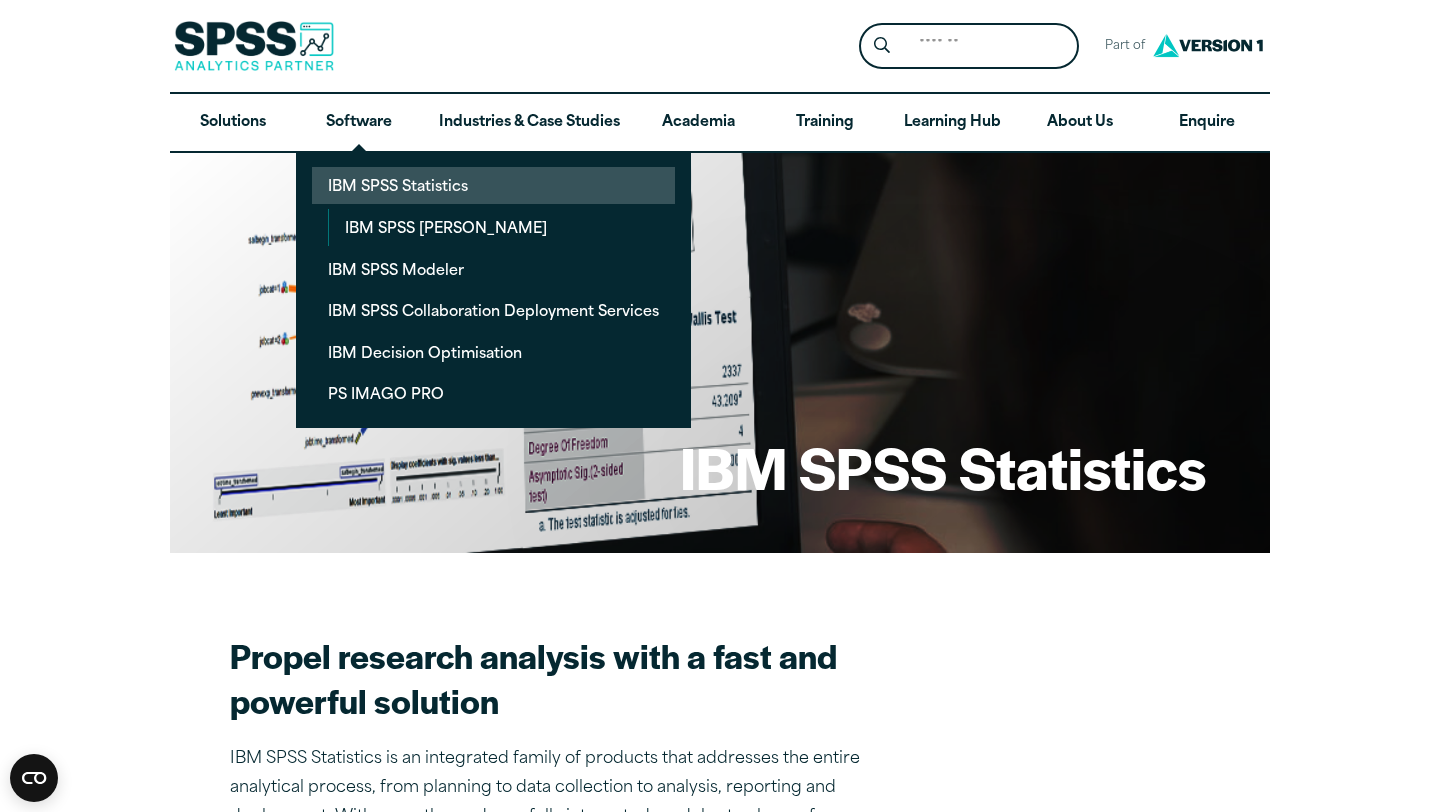 click on "IBM SPSS Statistics" at bounding box center (493, 185) 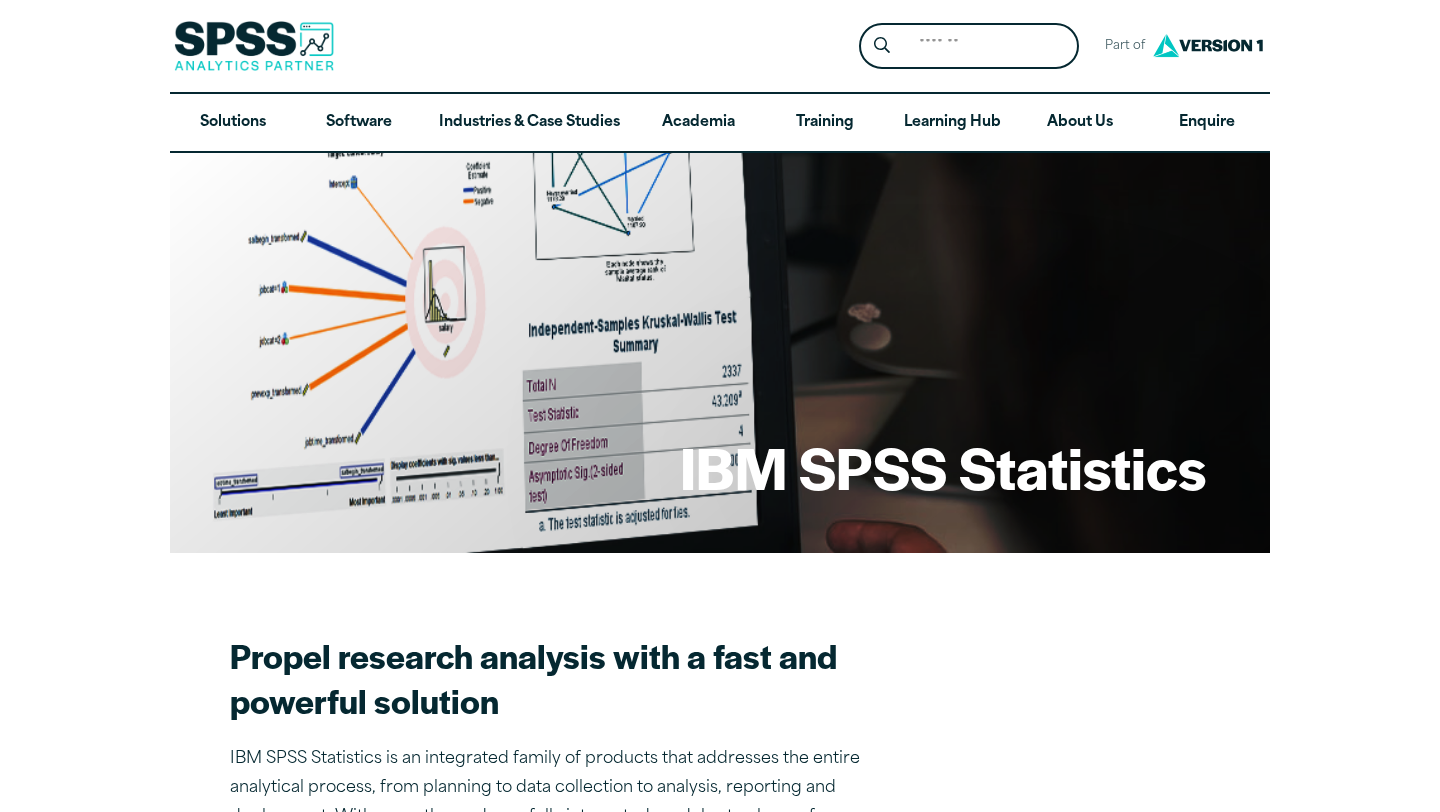 scroll, scrollTop: 513, scrollLeft: 0, axis: vertical 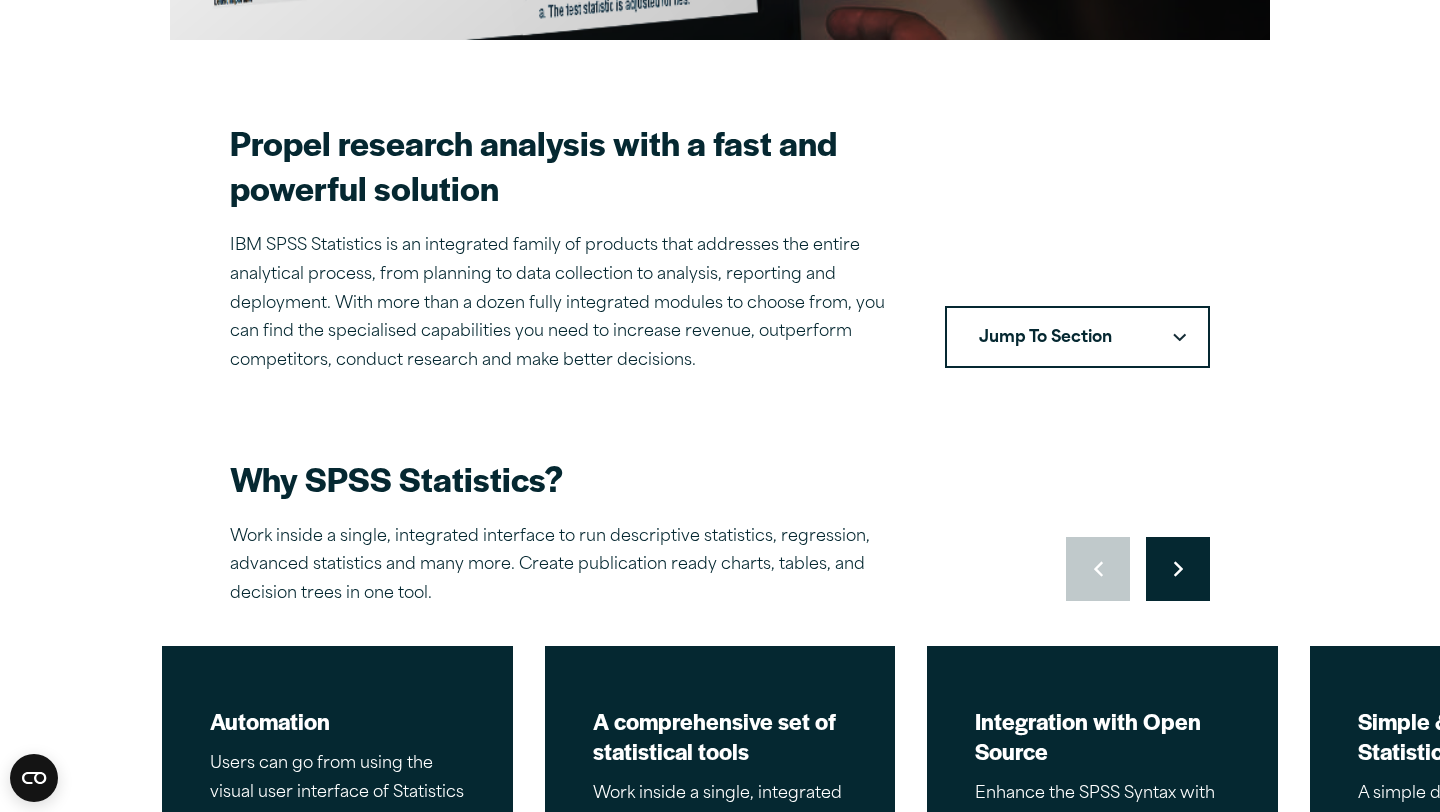 click on "Jump To Section" at bounding box center [1077, 337] 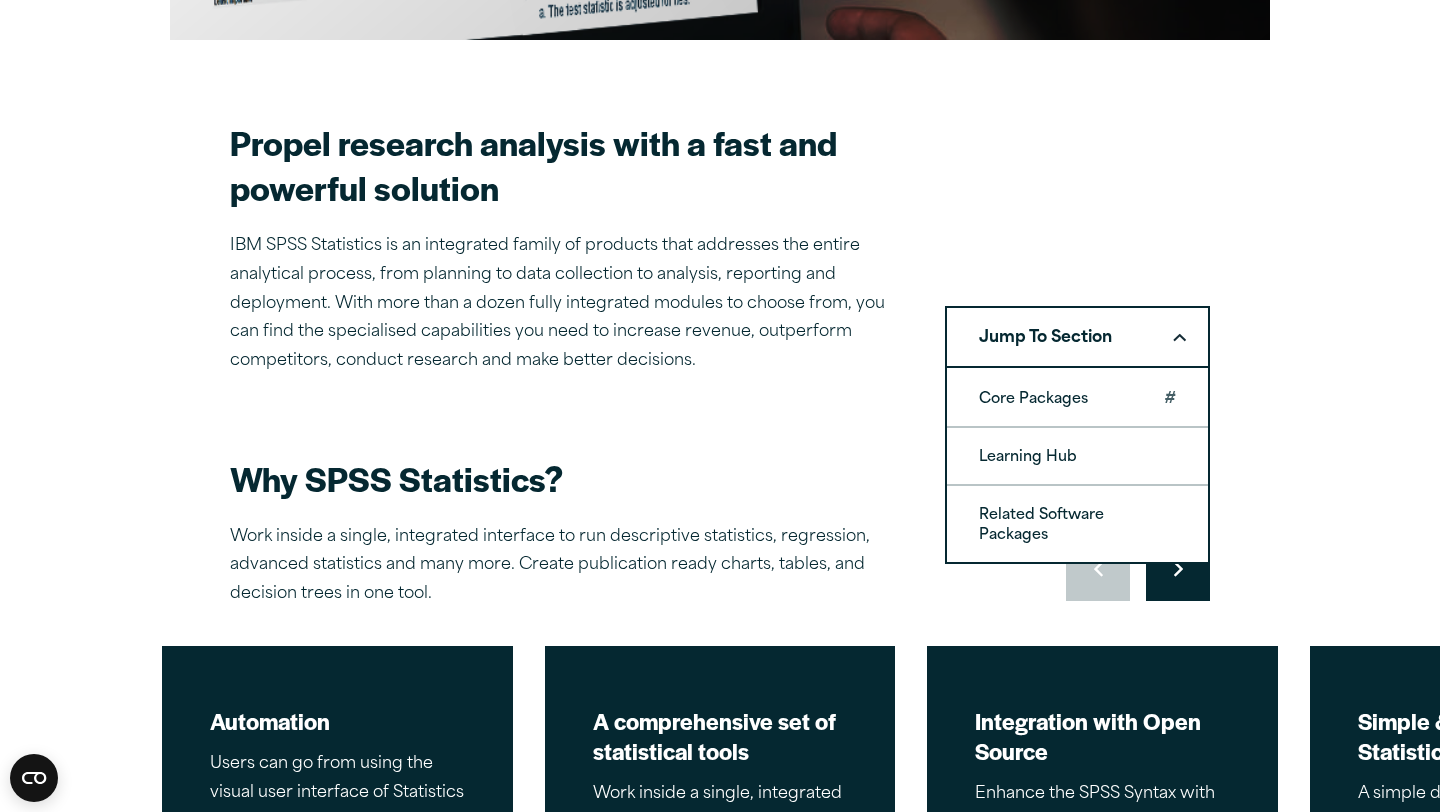 click on "Core Packages" at bounding box center [1077, 398] 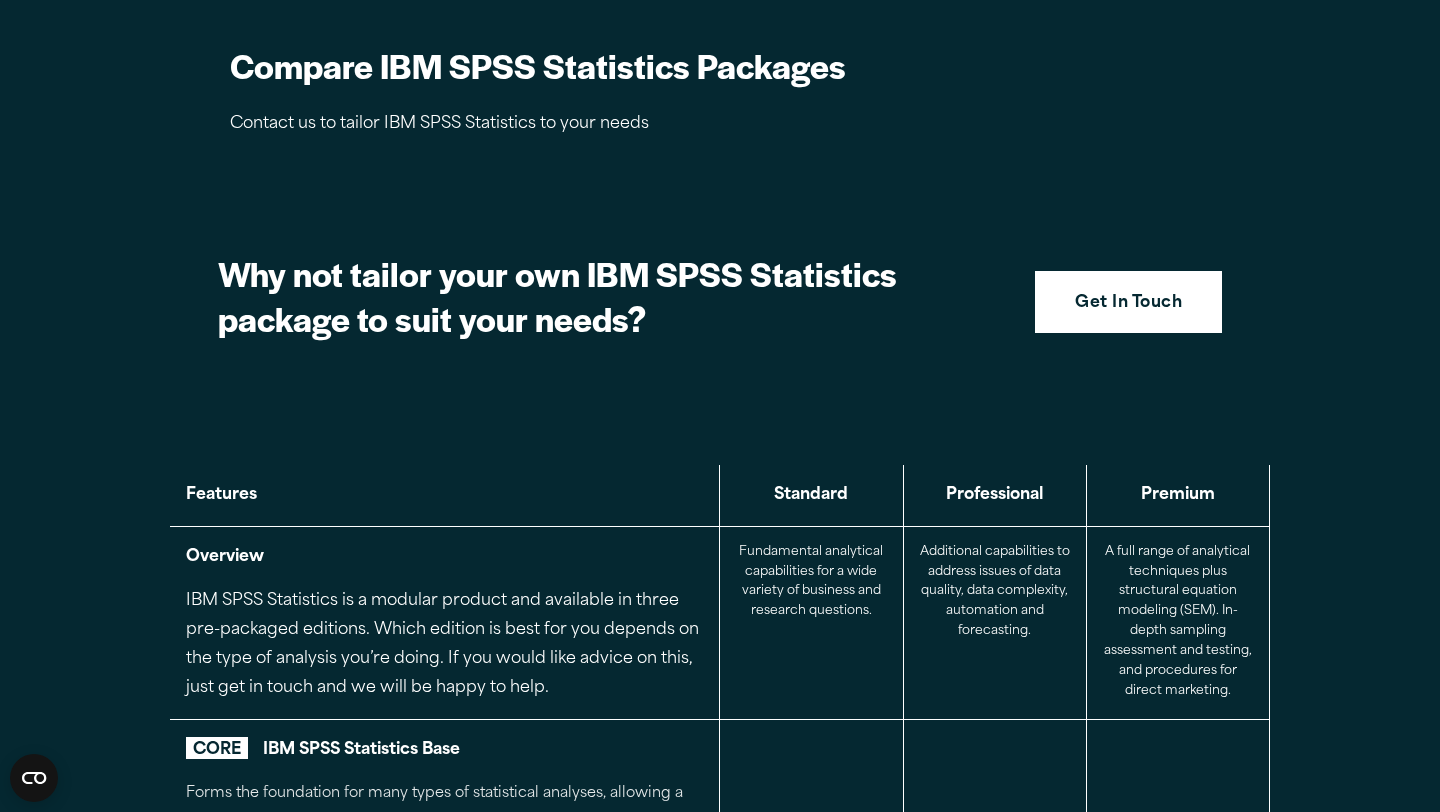 scroll, scrollTop: 1978, scrollLeft: 0, axis: vertical 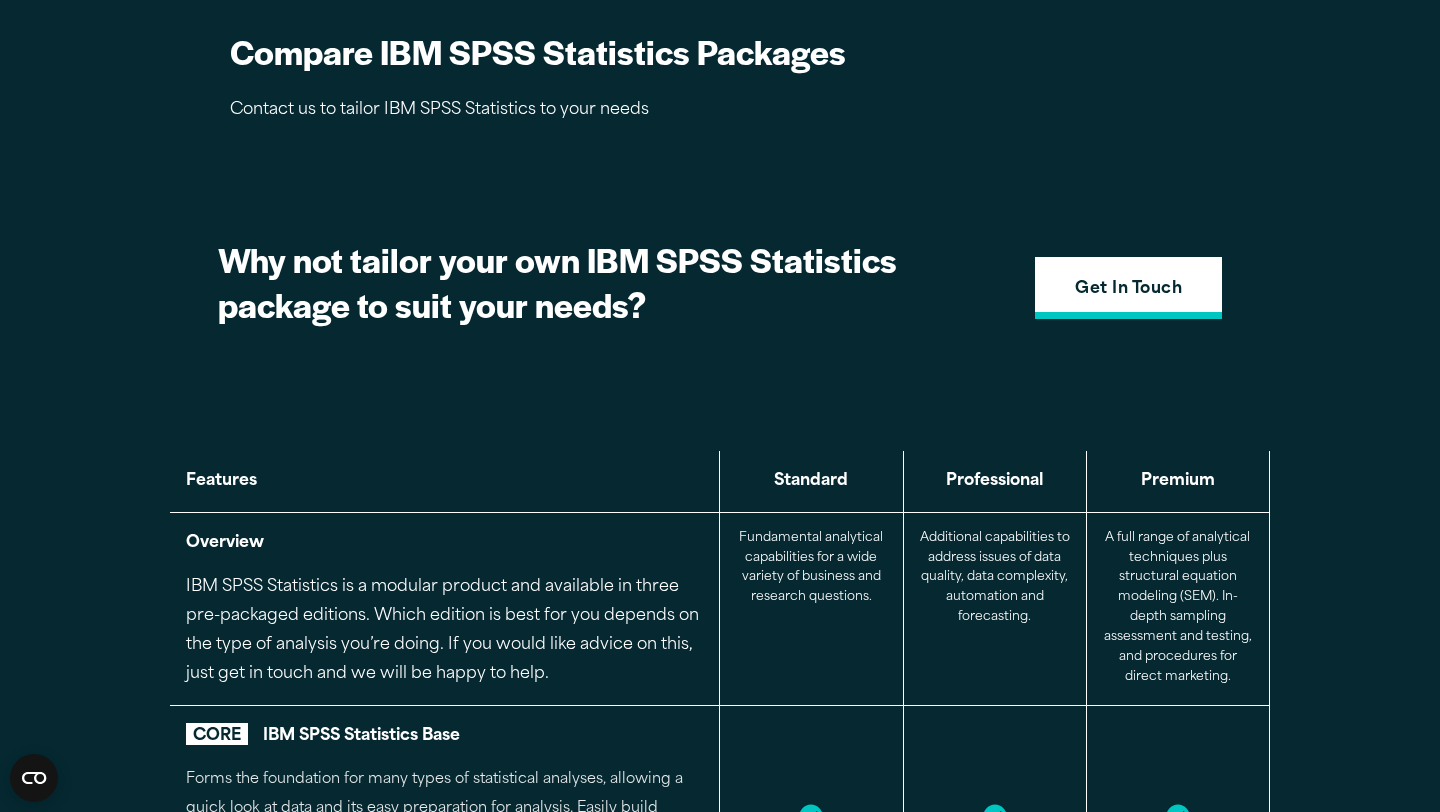 click on "Get In Touch" at bounding box center (1128, 290) 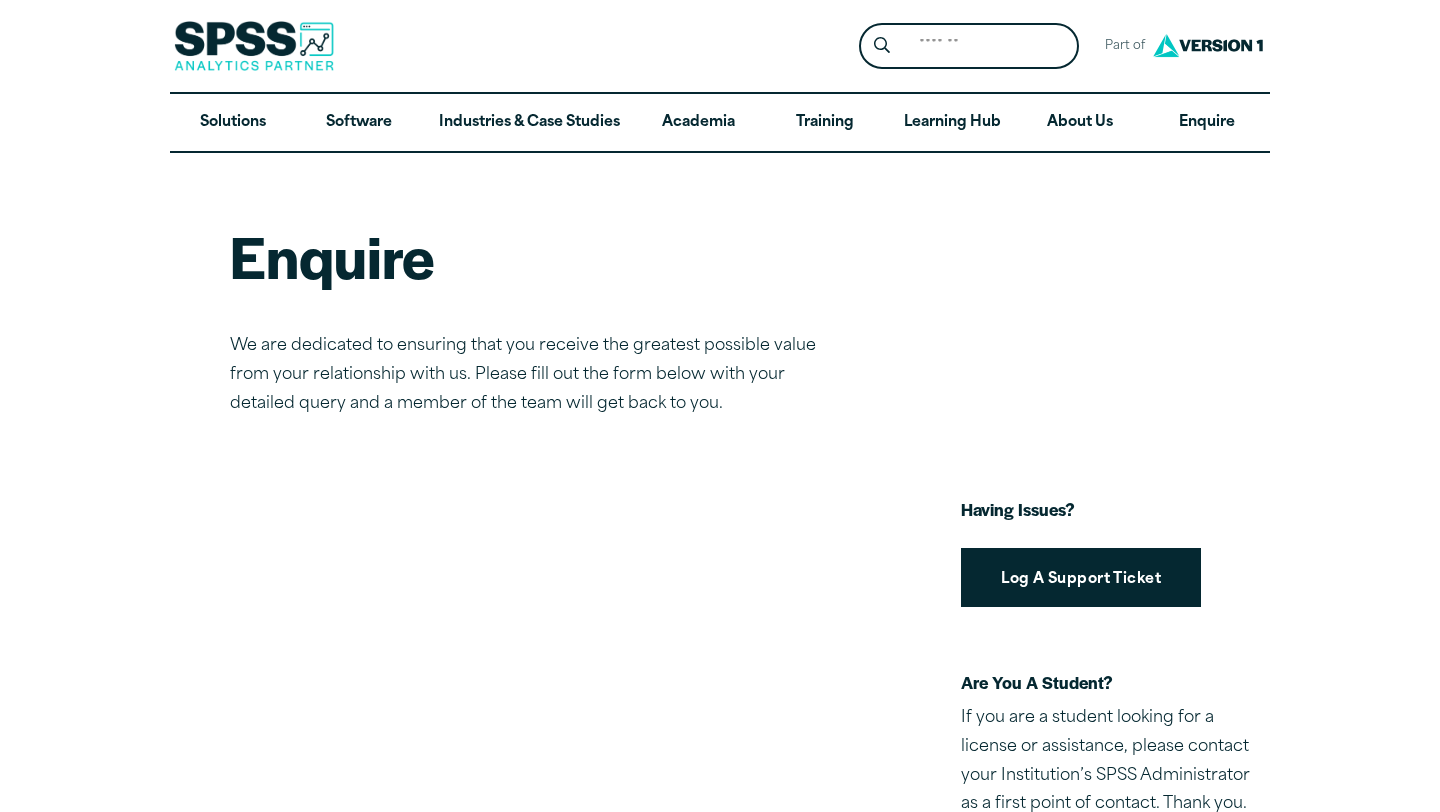 scroll, scrollTop: 0, scrollLeft: 0, axis: both 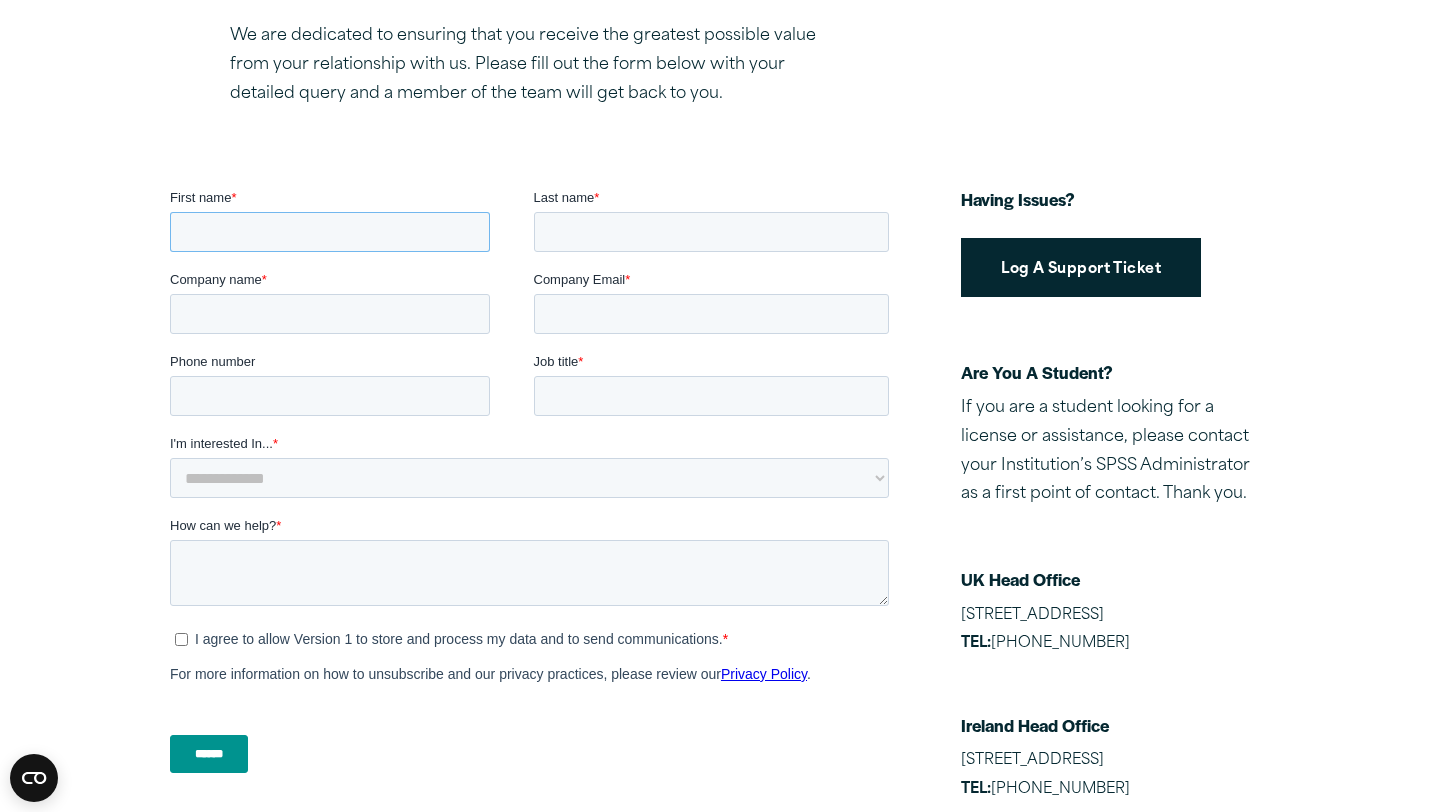 click on "First name *" at bounding box center [330, 232] 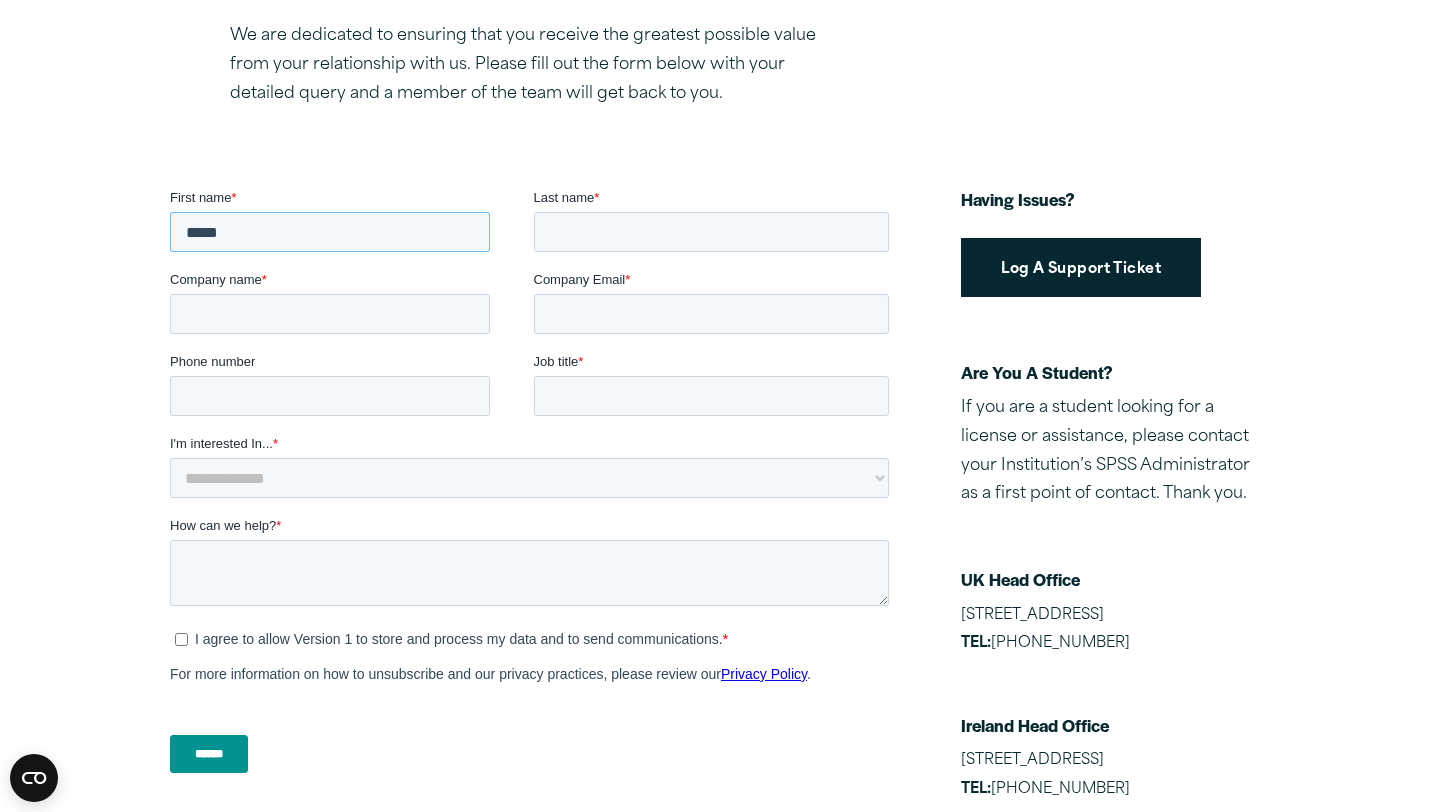type on "*****" 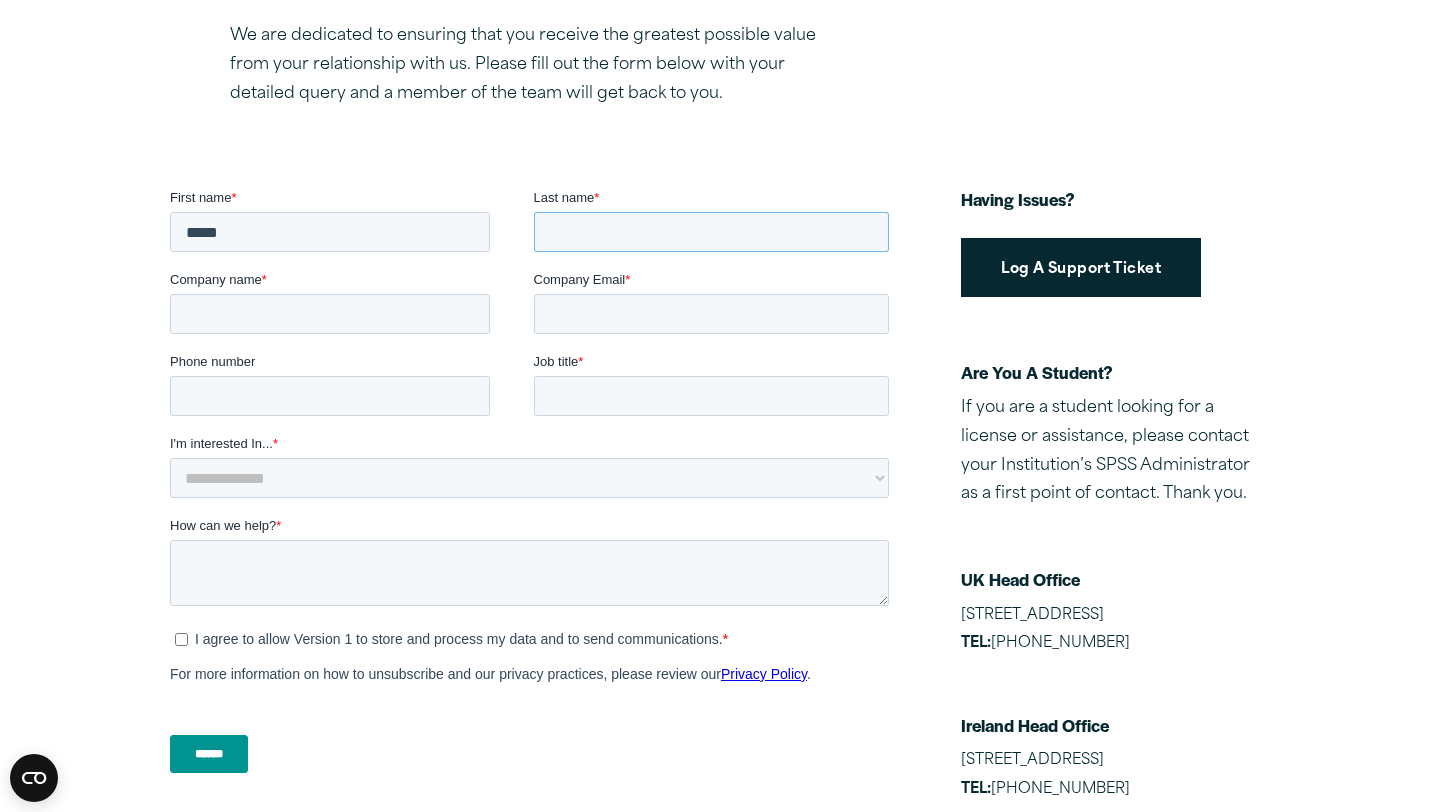 click on "Last name *" at bounding box center [712, 232] 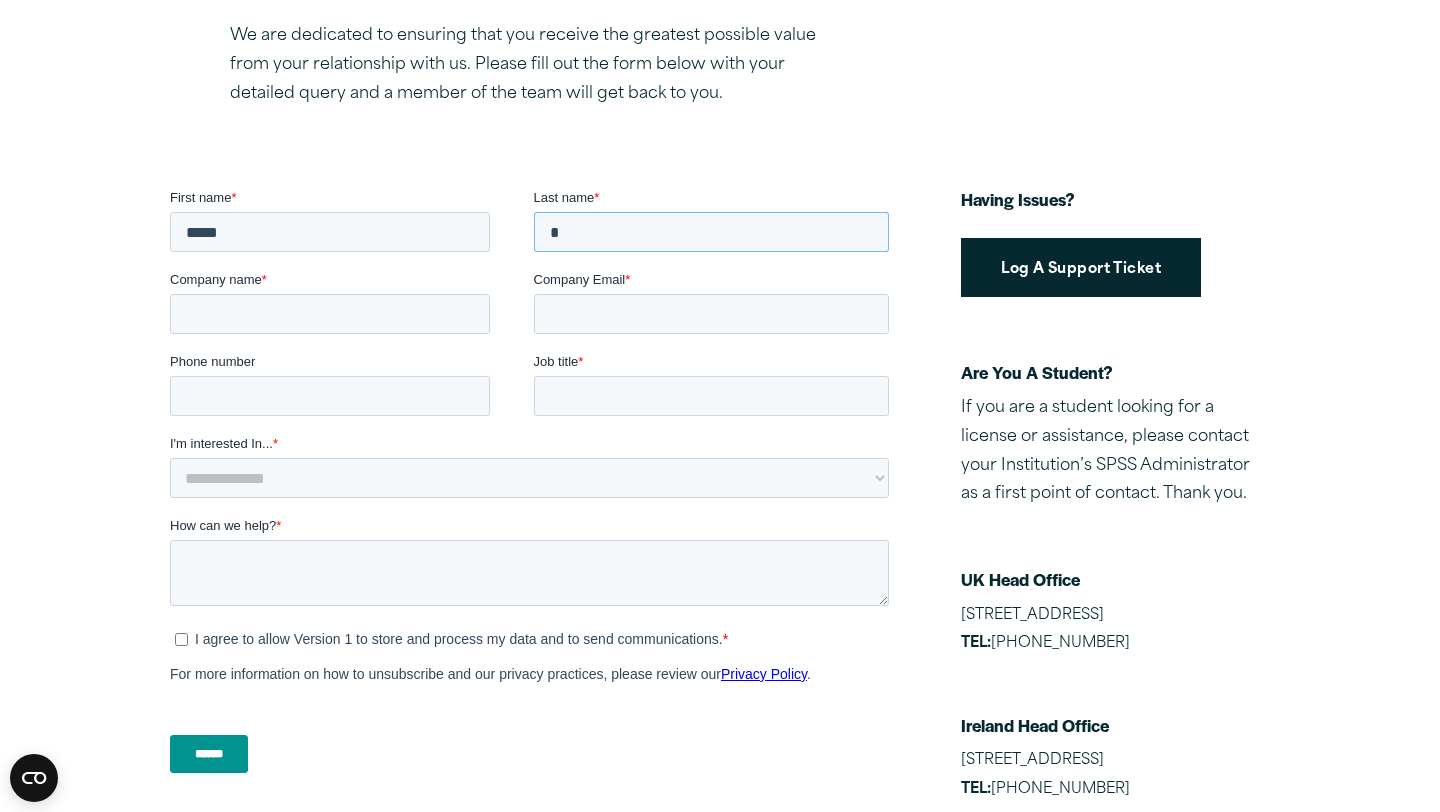 type on "*" 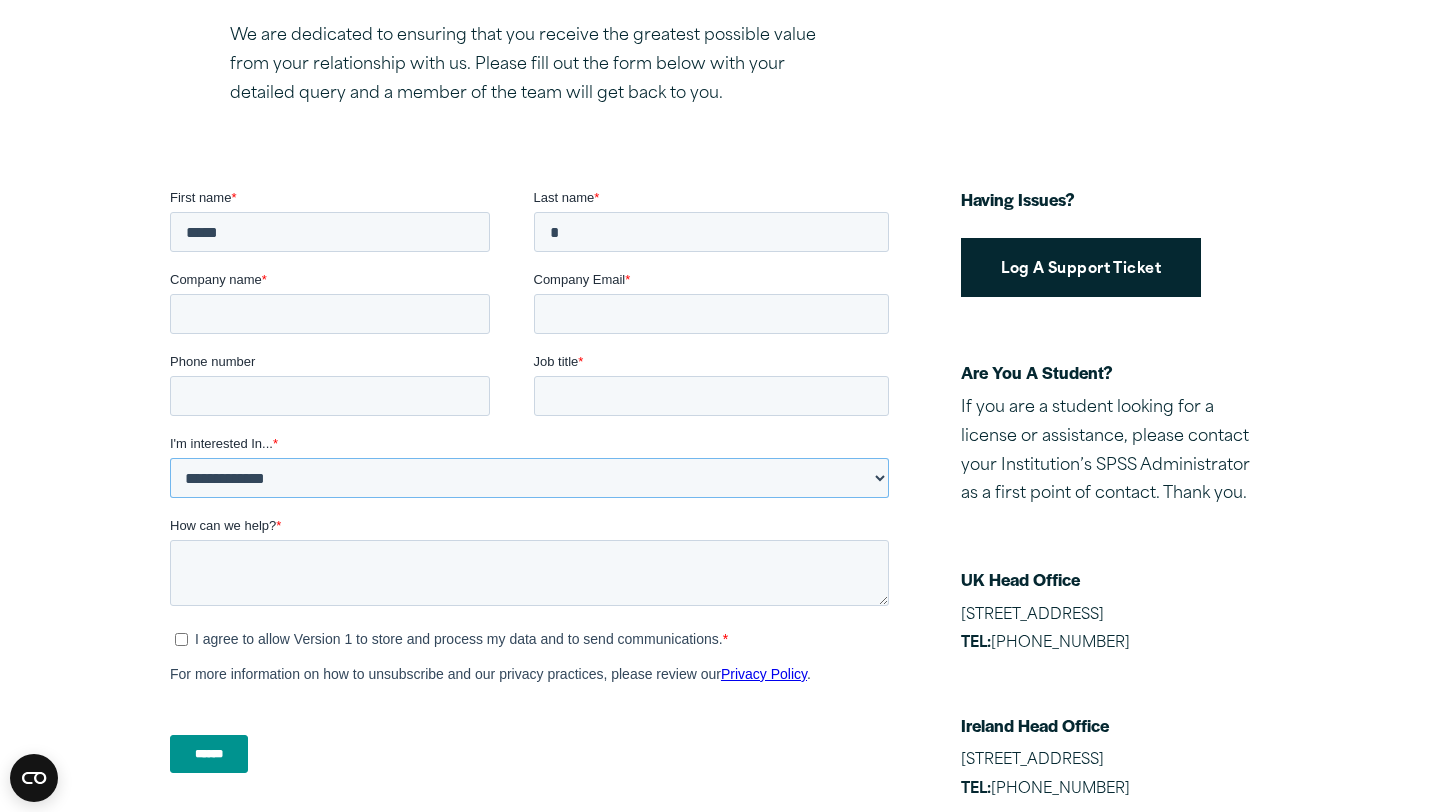 click on "**********" at bounding box center (529, 478) 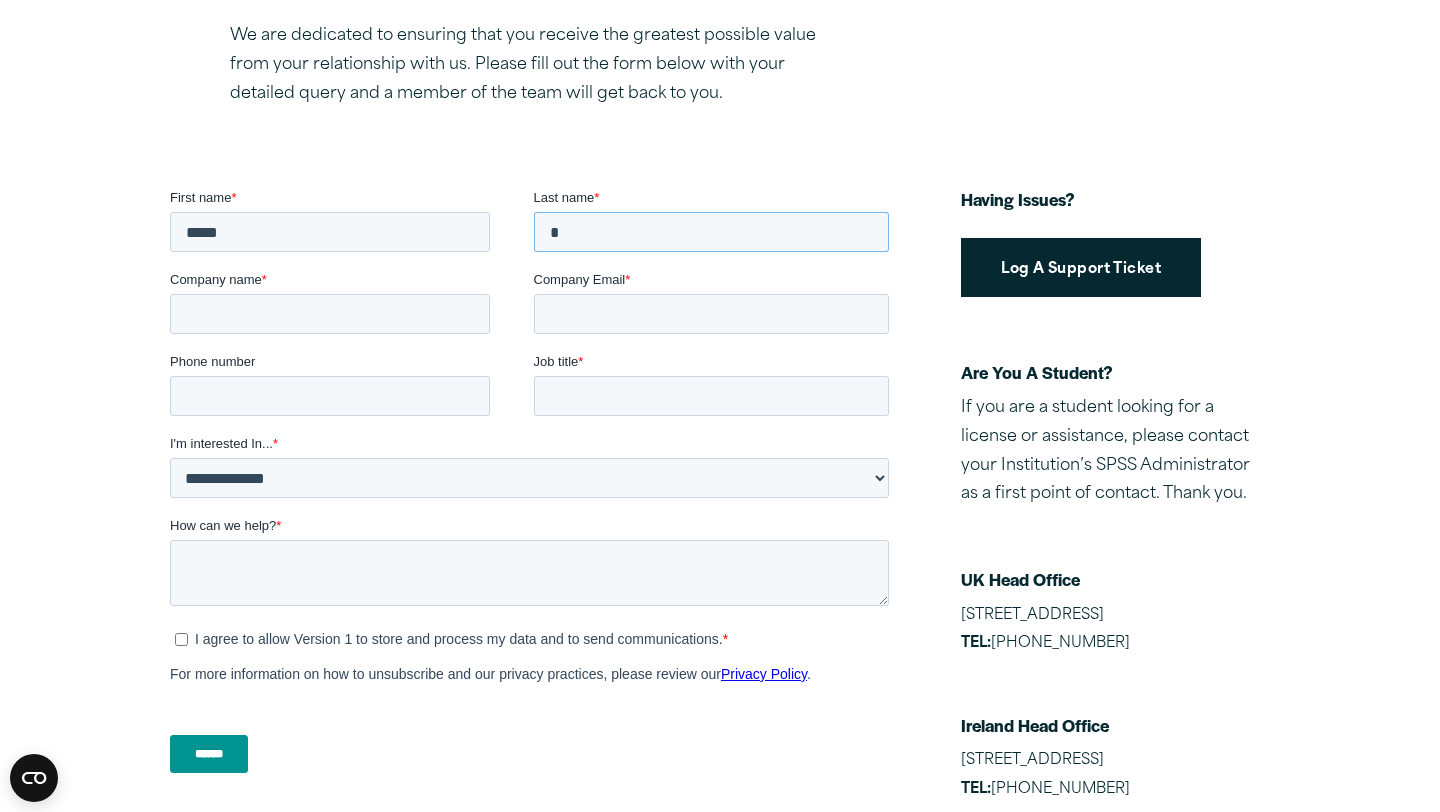 click on "*" at bounding box center [712, 232] 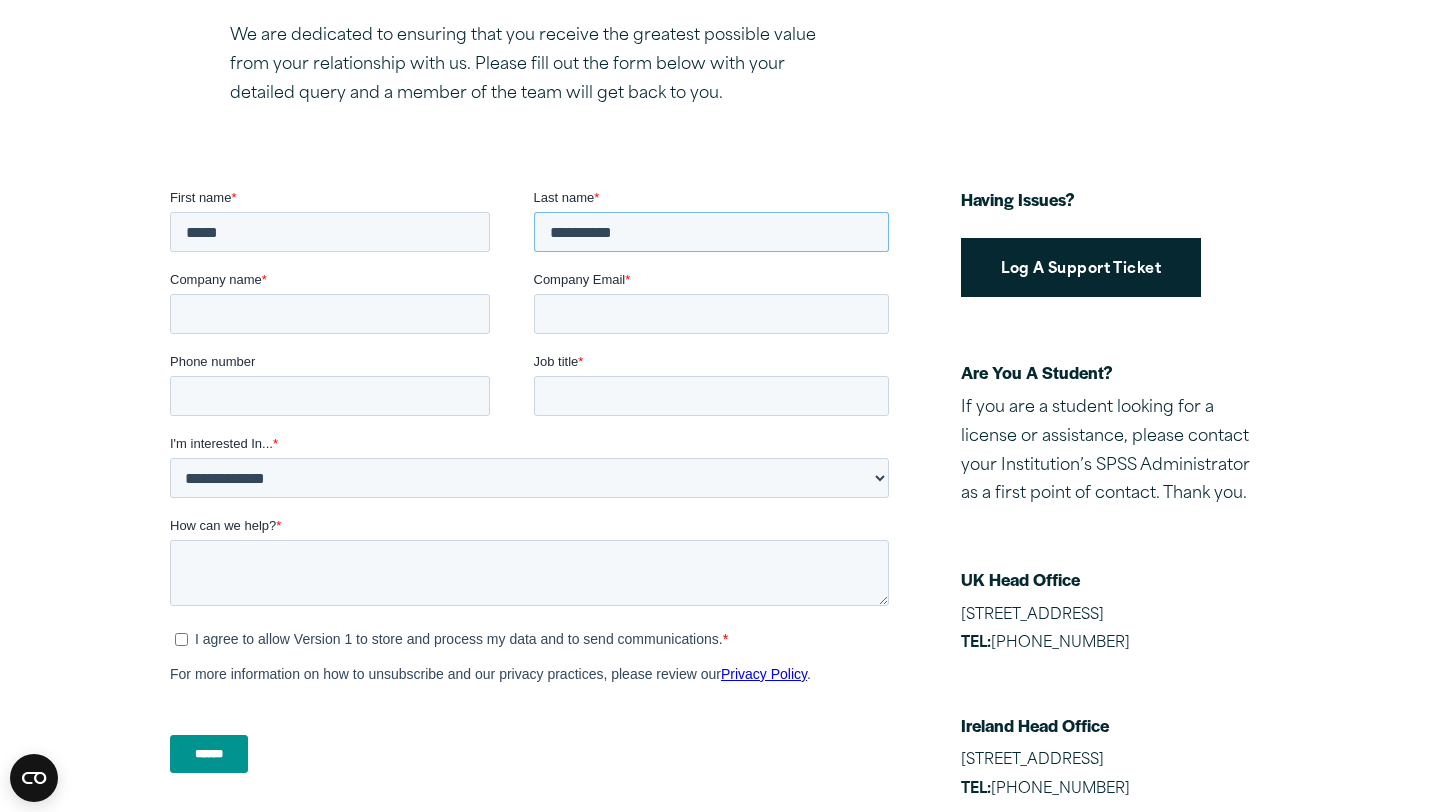 type on "**********" 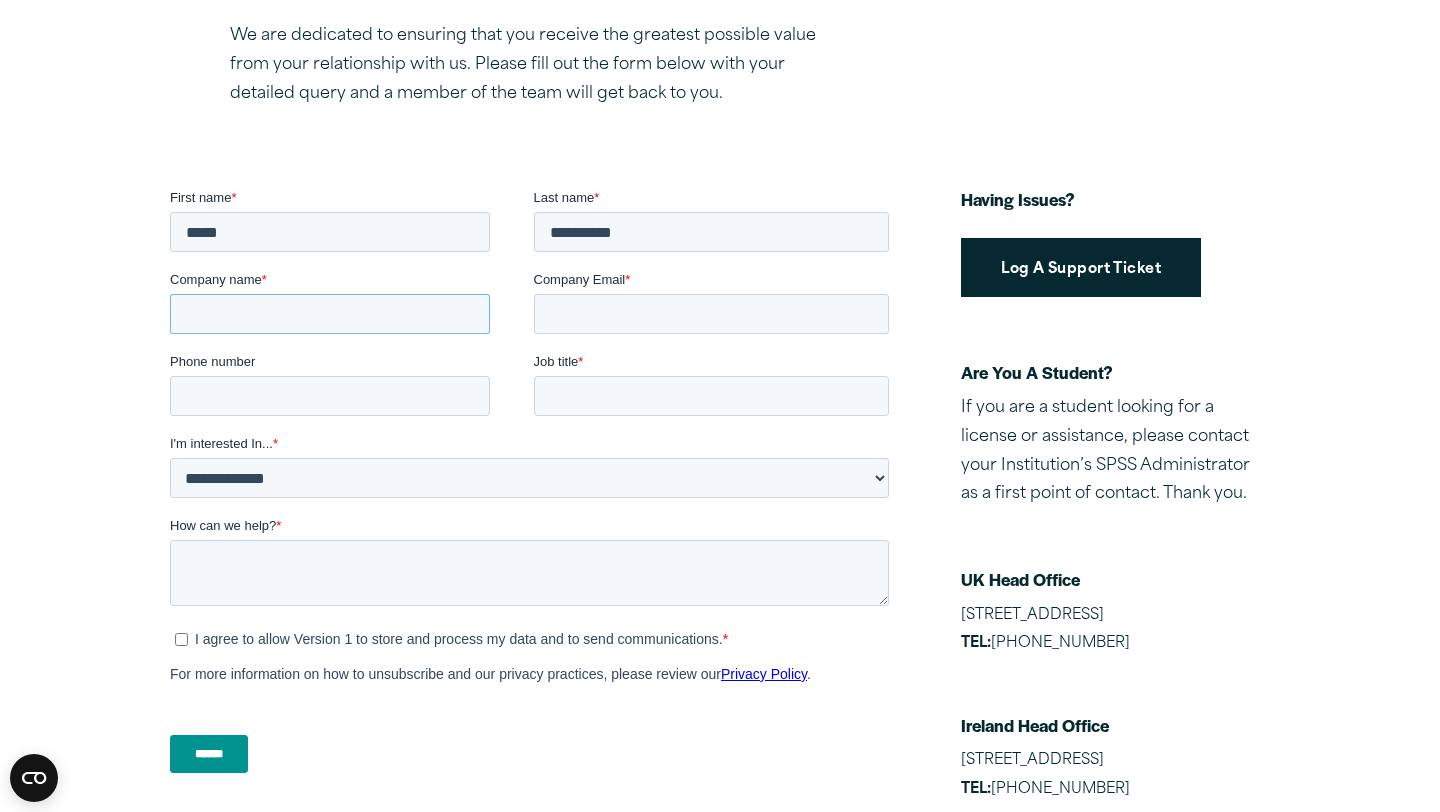 click on "Company name *" at bounding box center [330, 314] 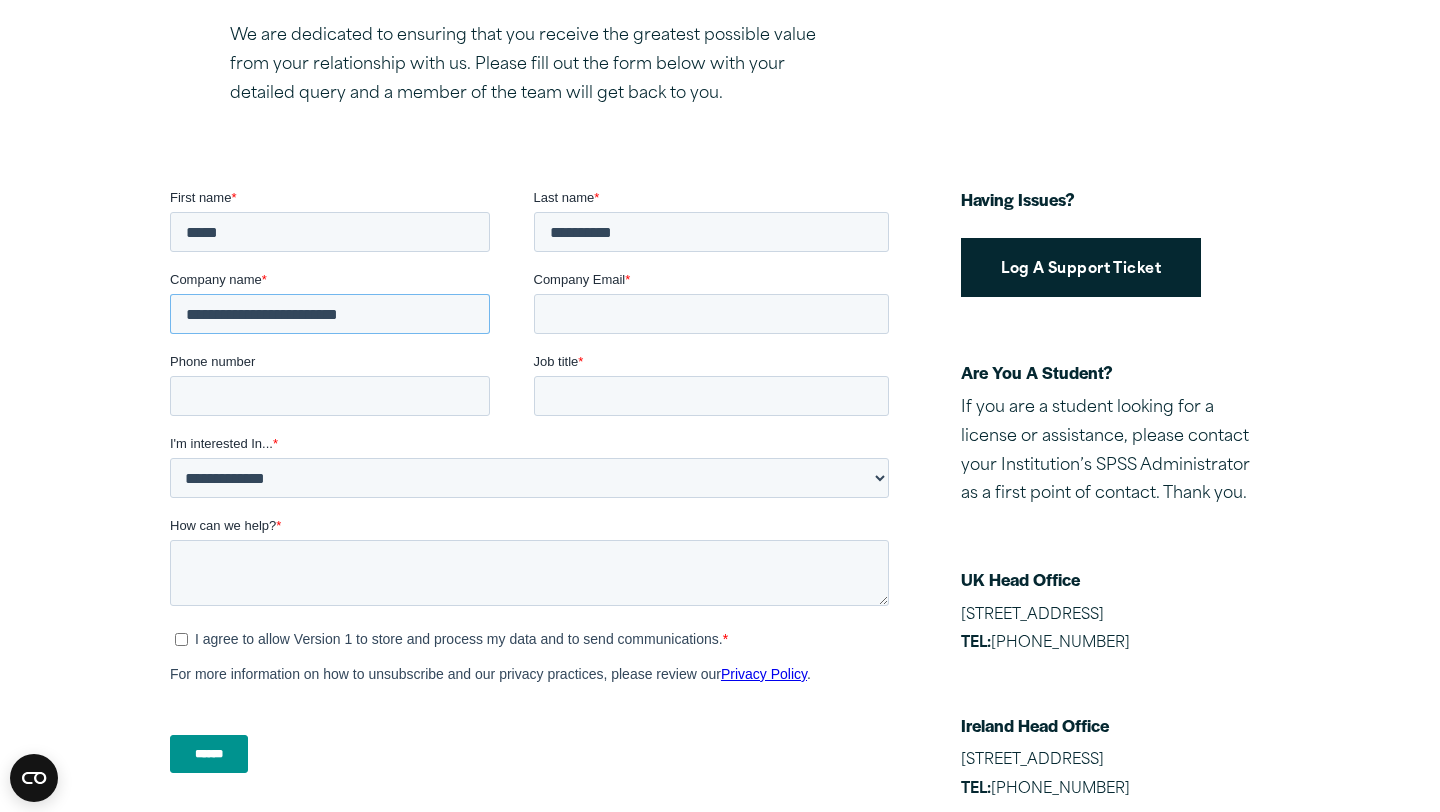 type on "**********" 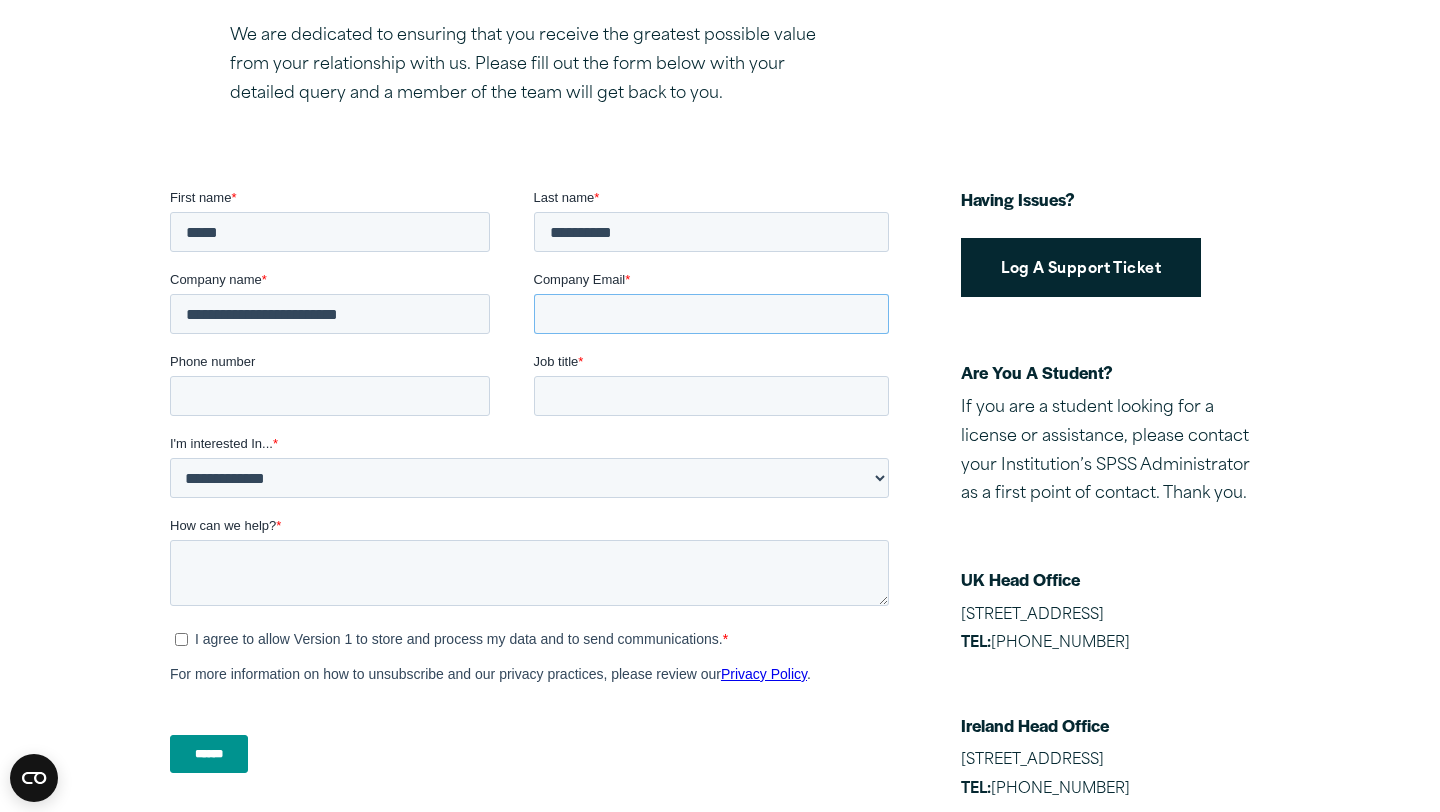 click on "Company Email *" at bounding box center [712, 314] 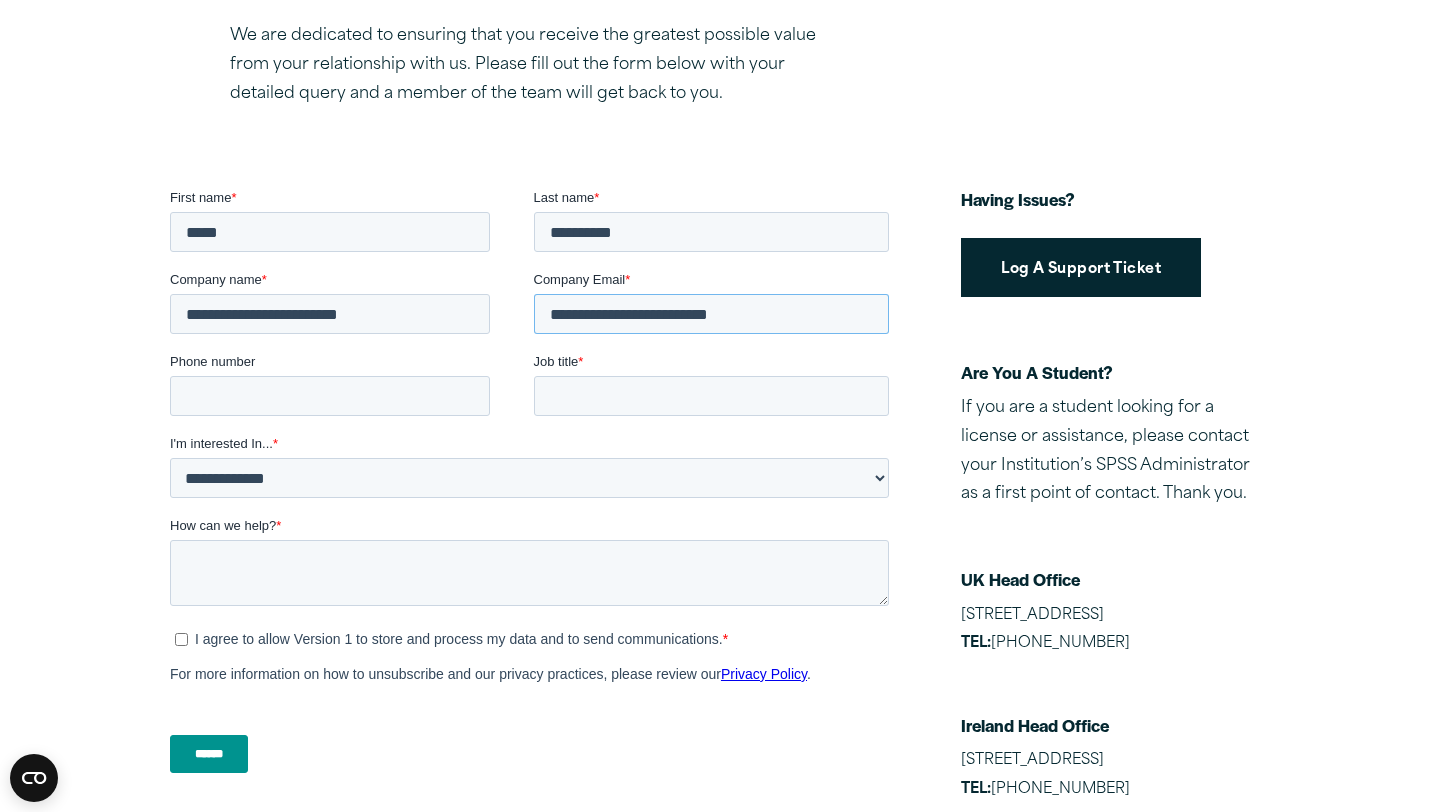 type on "**********" 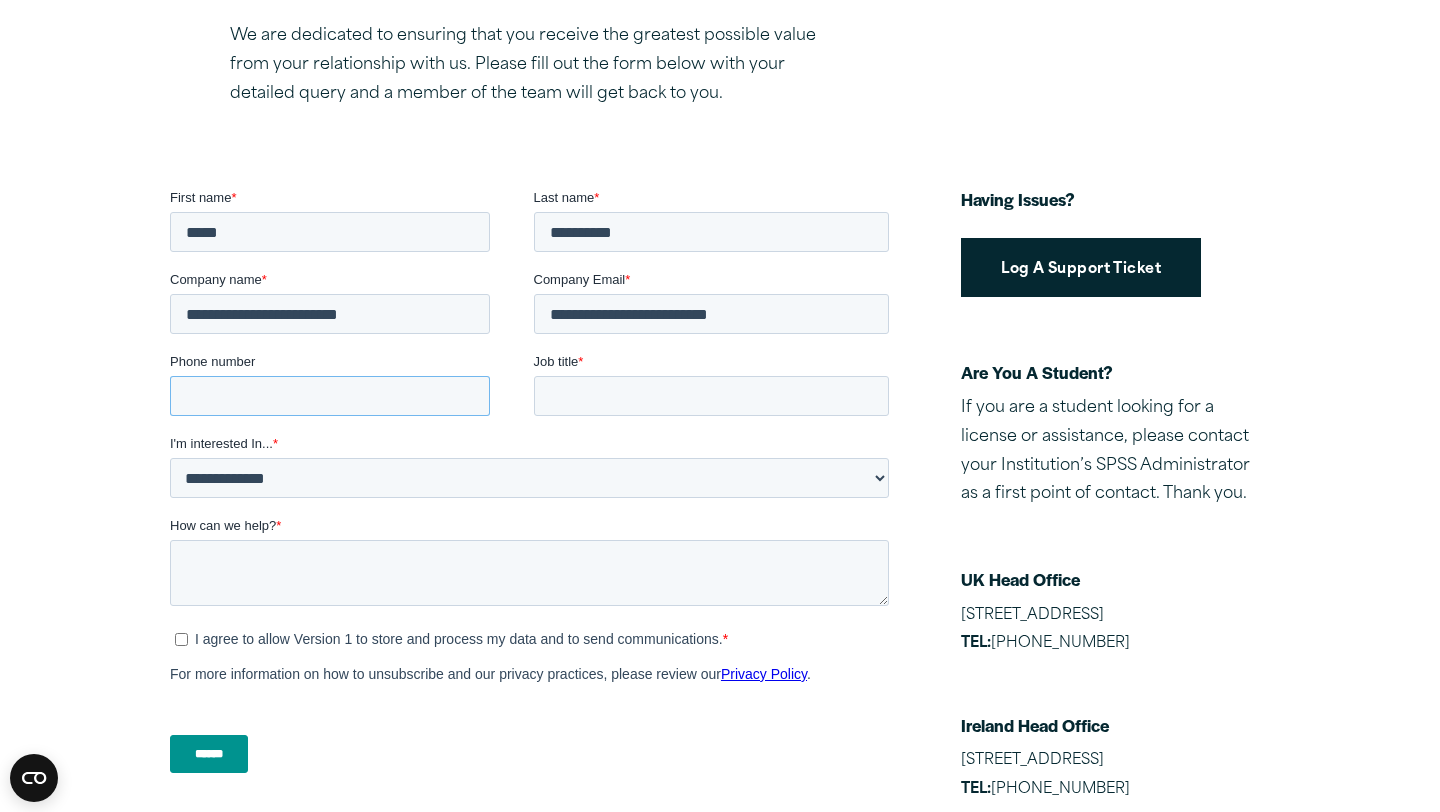 click on "Phone number" at bounding box center [330, 396] 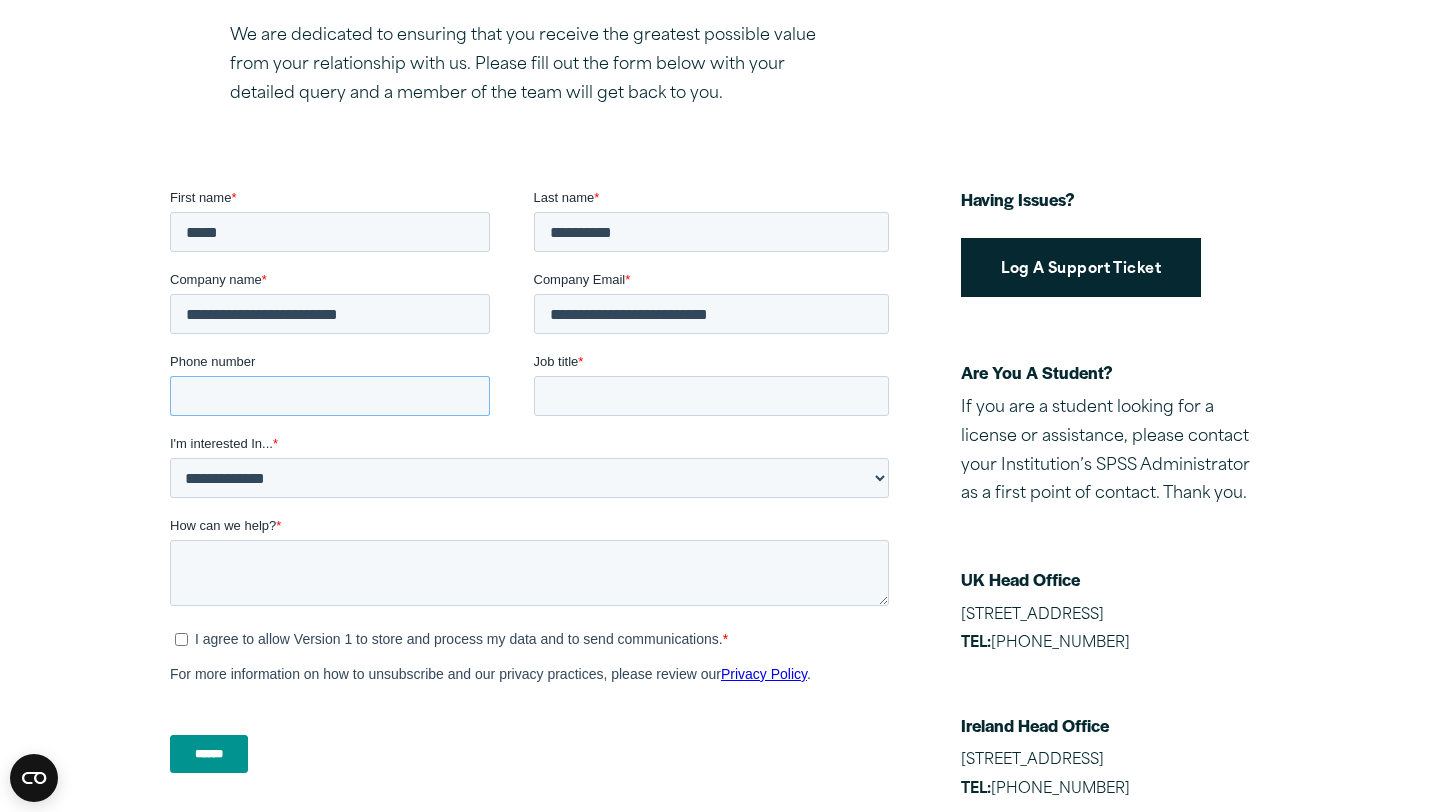 type on "**********" 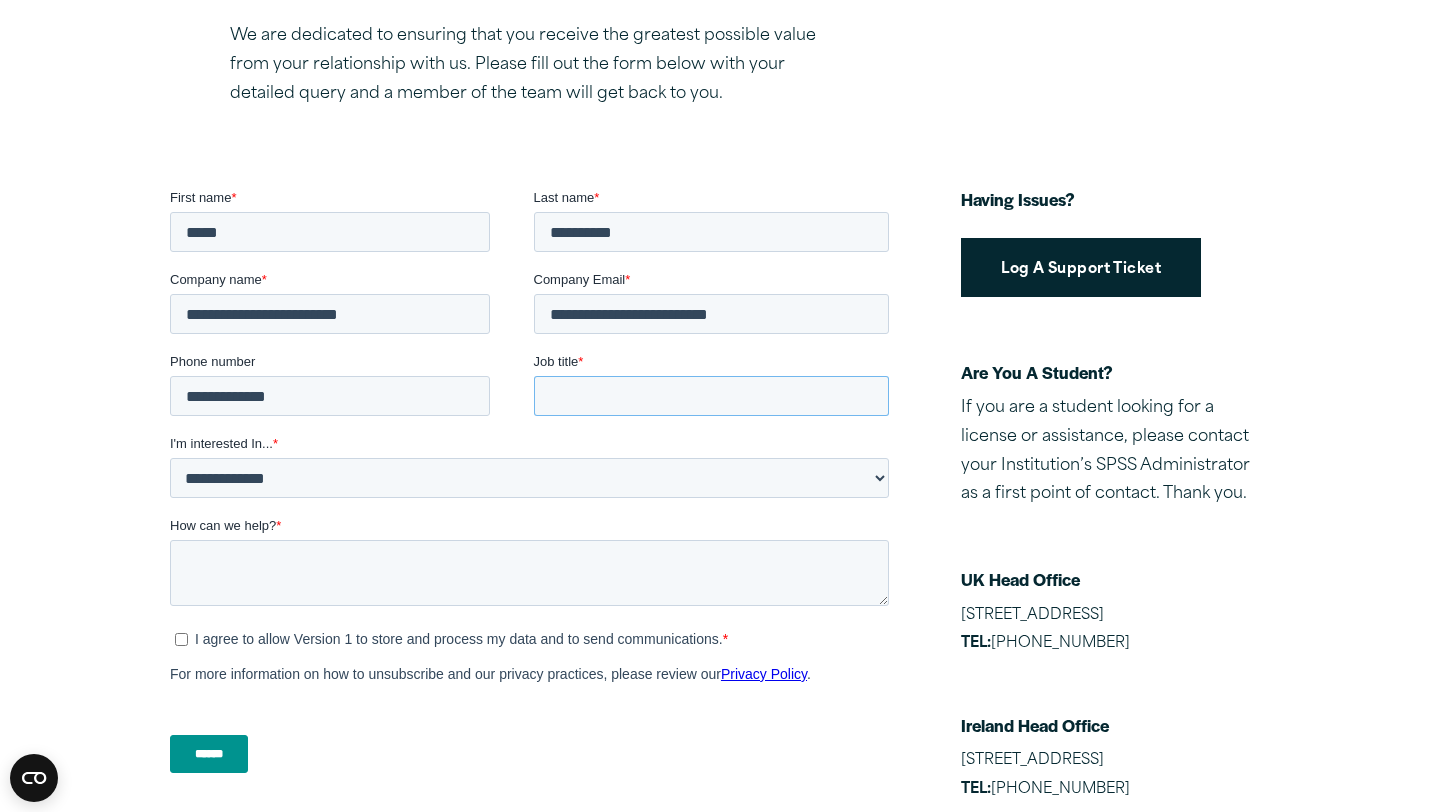 click on "Job title *" at bounding box center [712, 396] 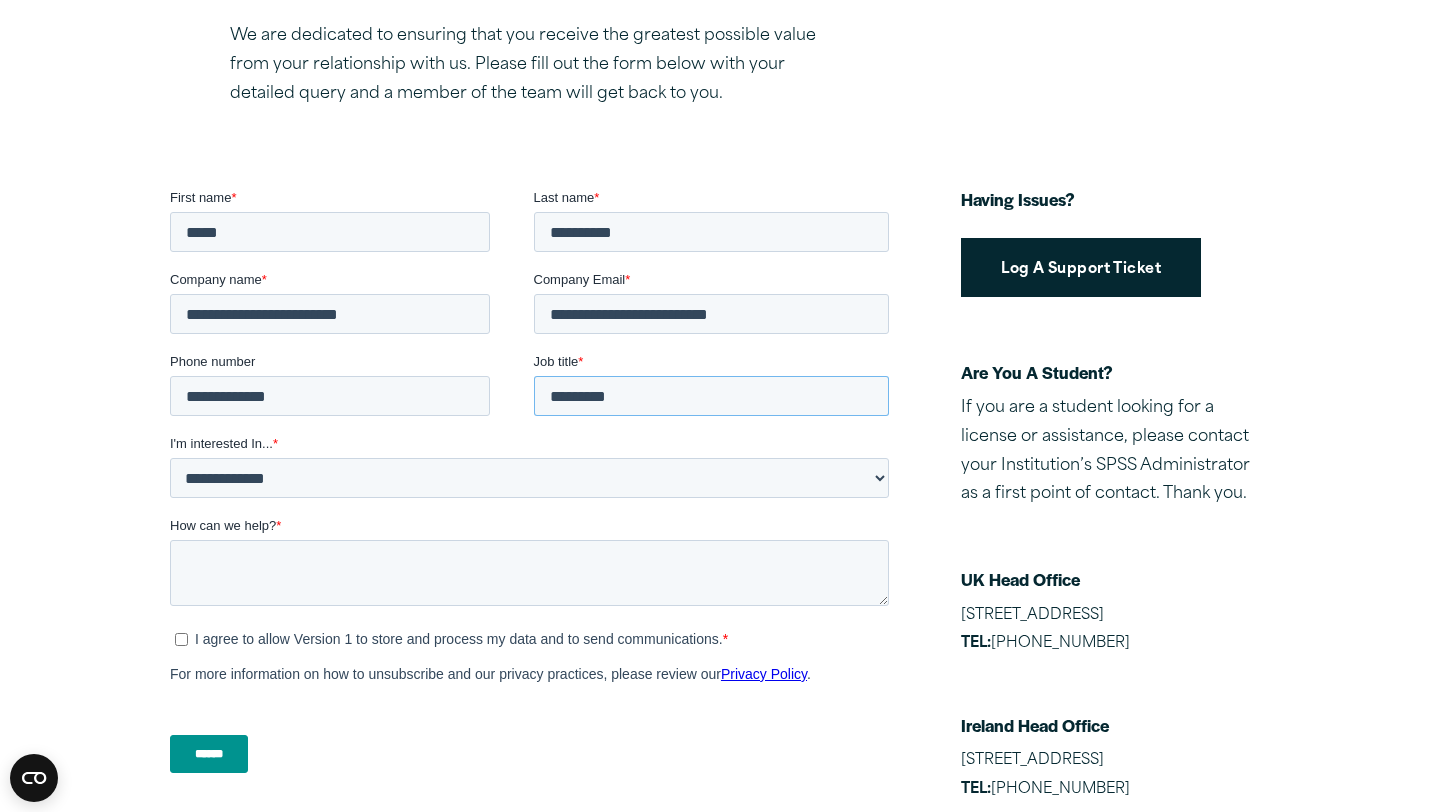 type on "*********" 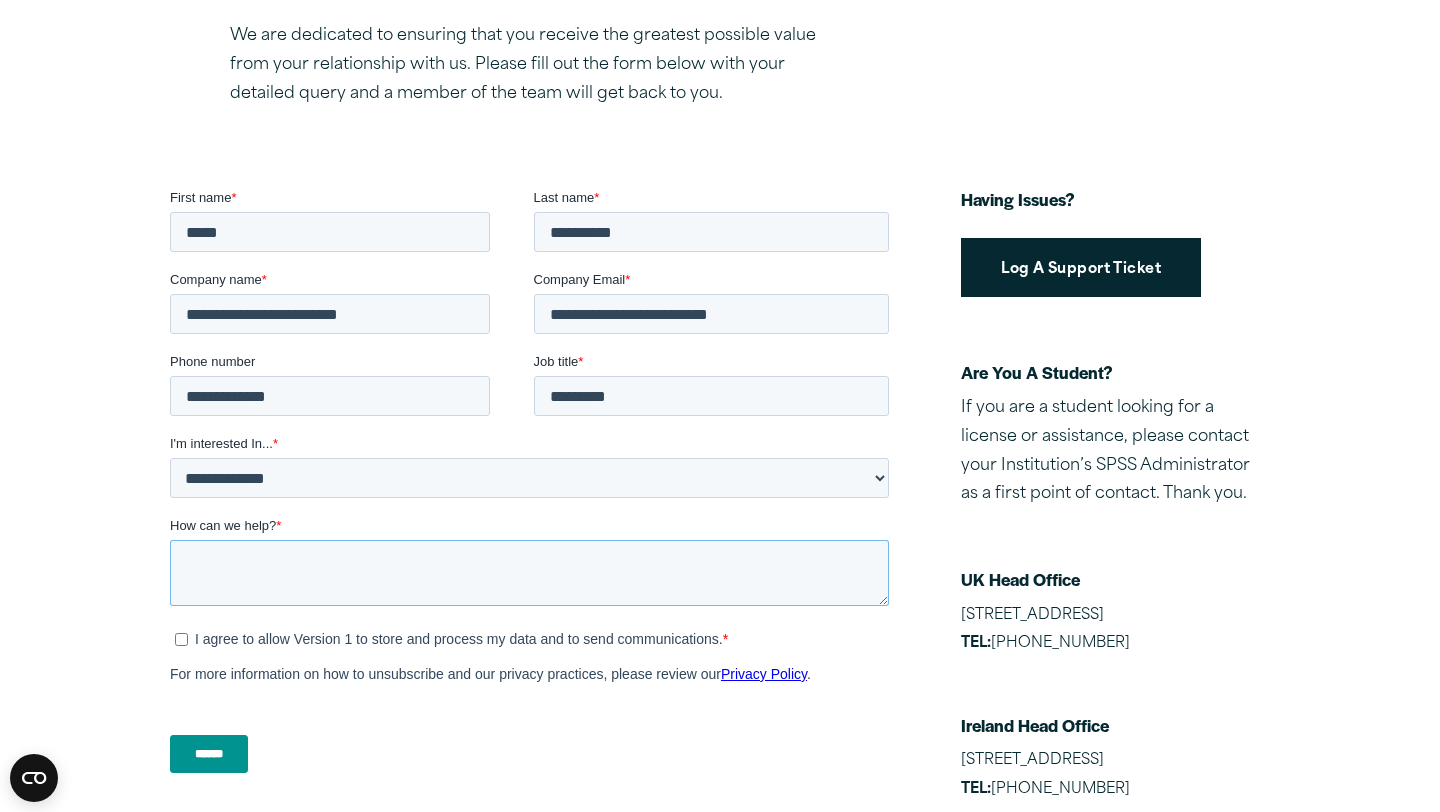 click on "How can we help? *" at bounding box center [529, 573] 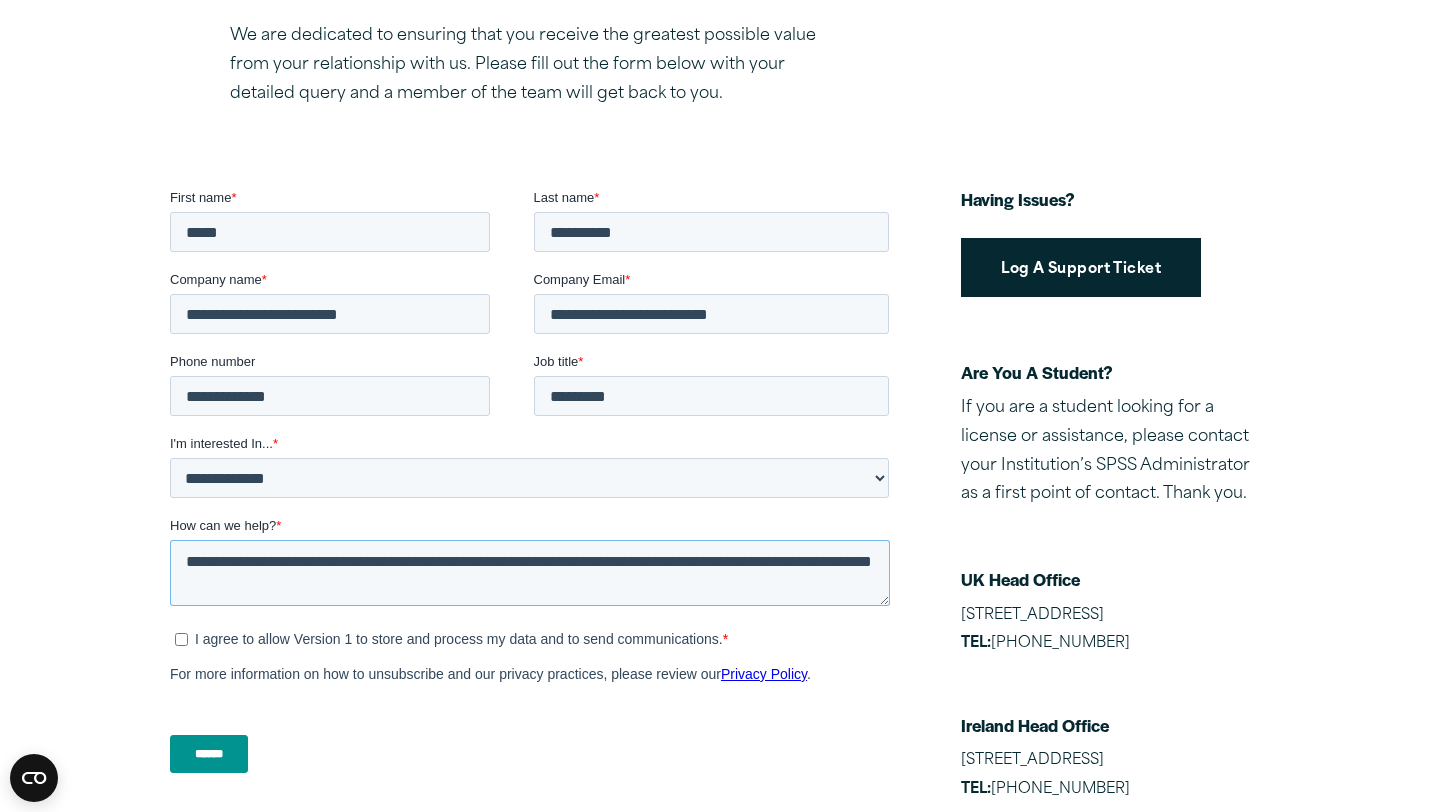 click on "**********" at bounding box center [530, 573] 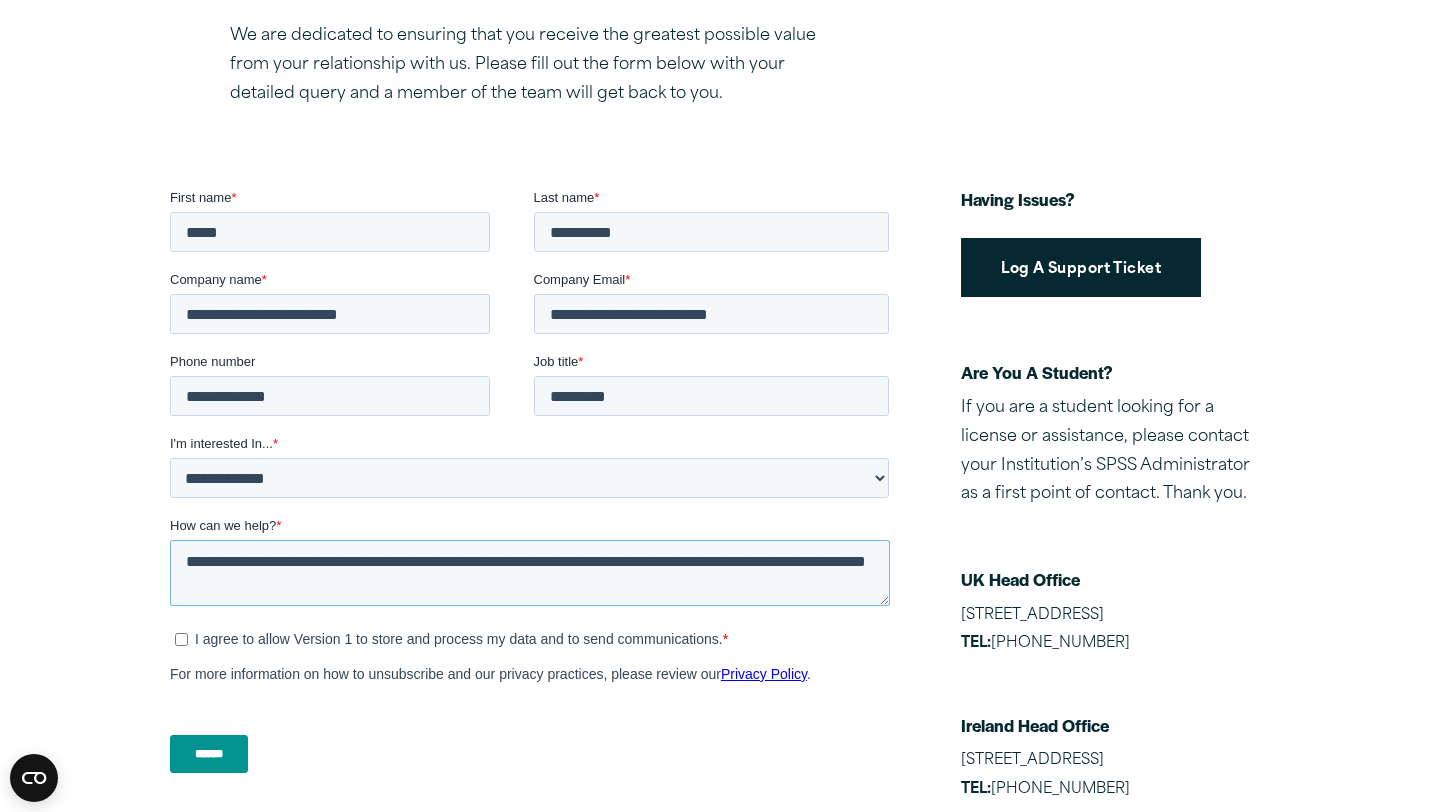type on "**********" 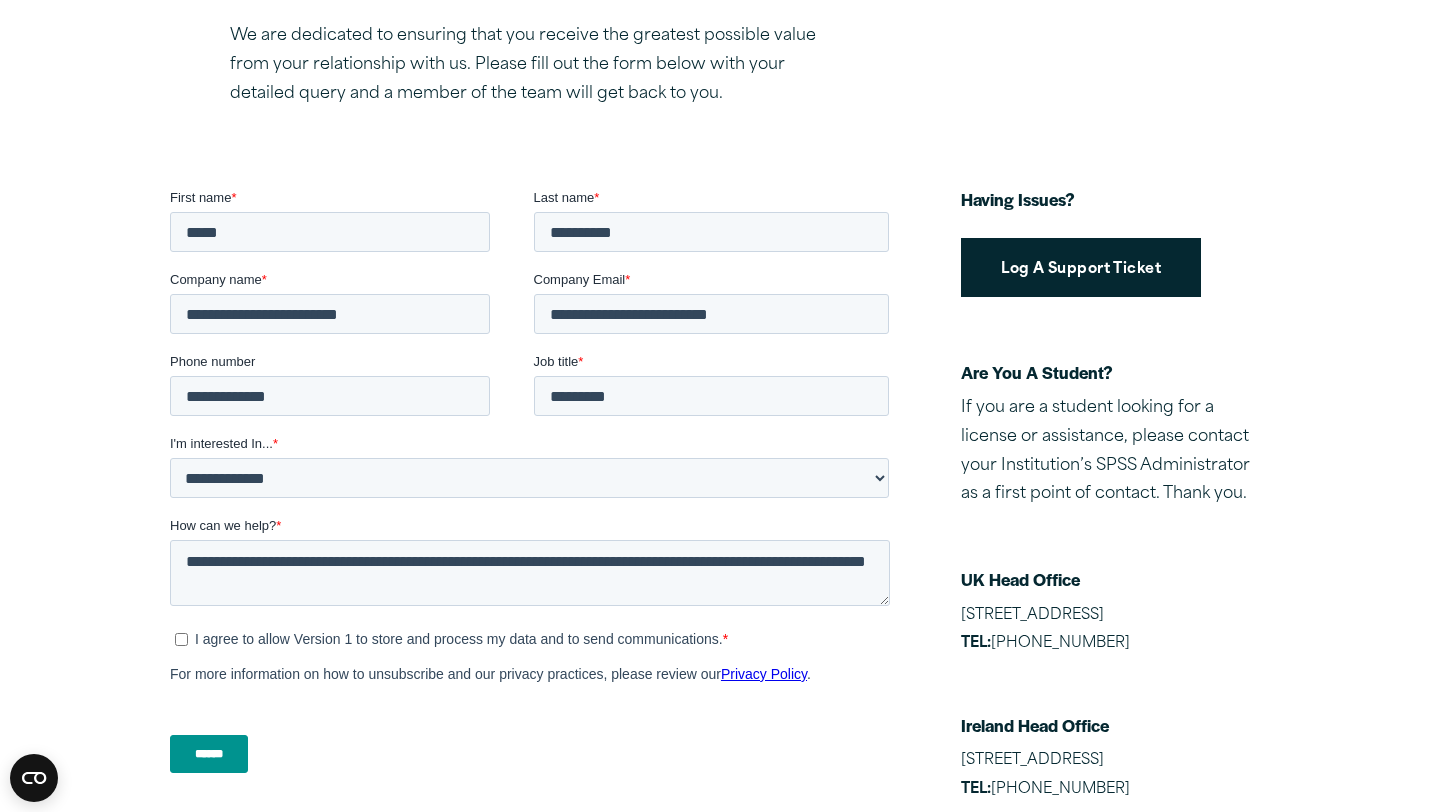 click on "******" at bounding box center (209, 754) 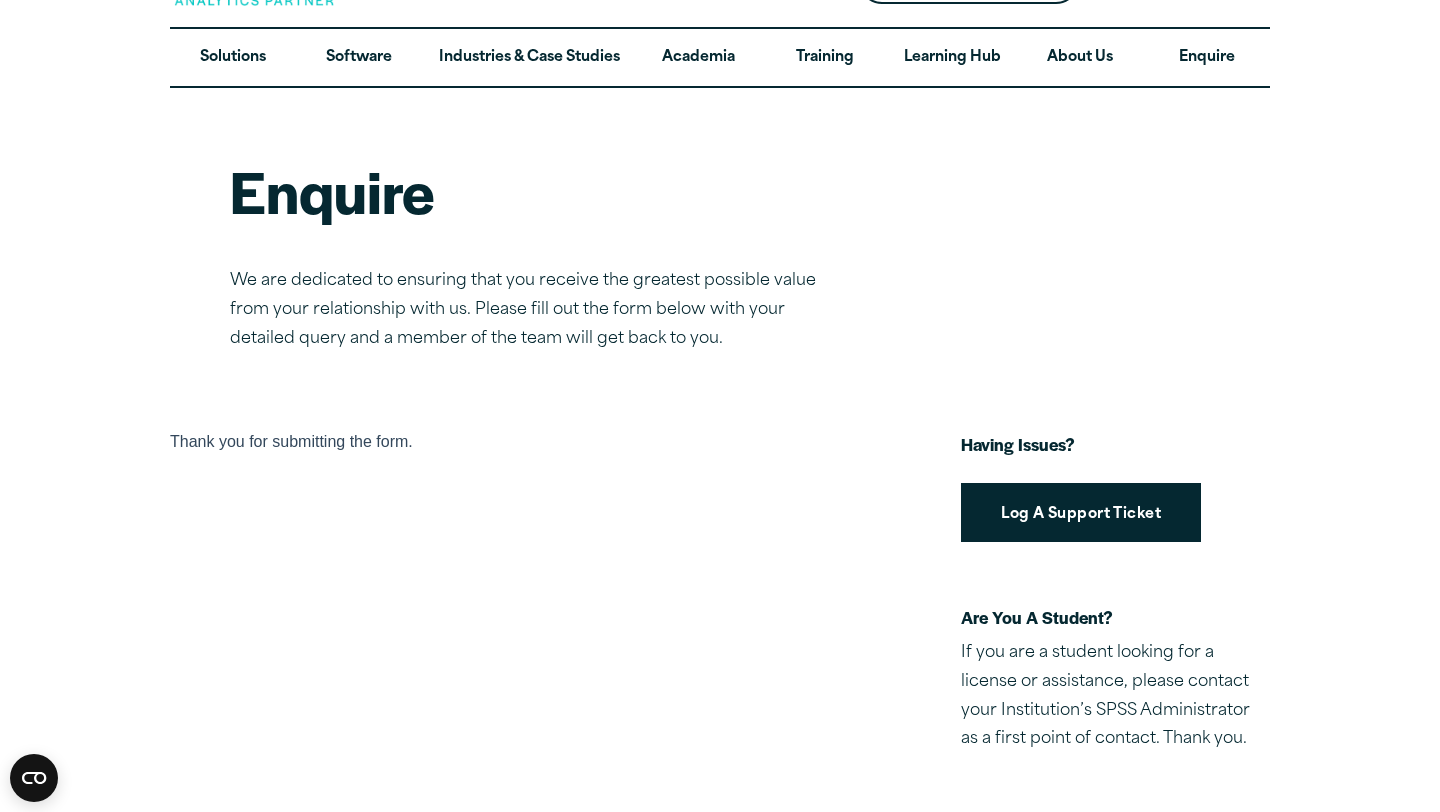 scroll, scrollTop: 0, scrollLeft: 0, axis: both 